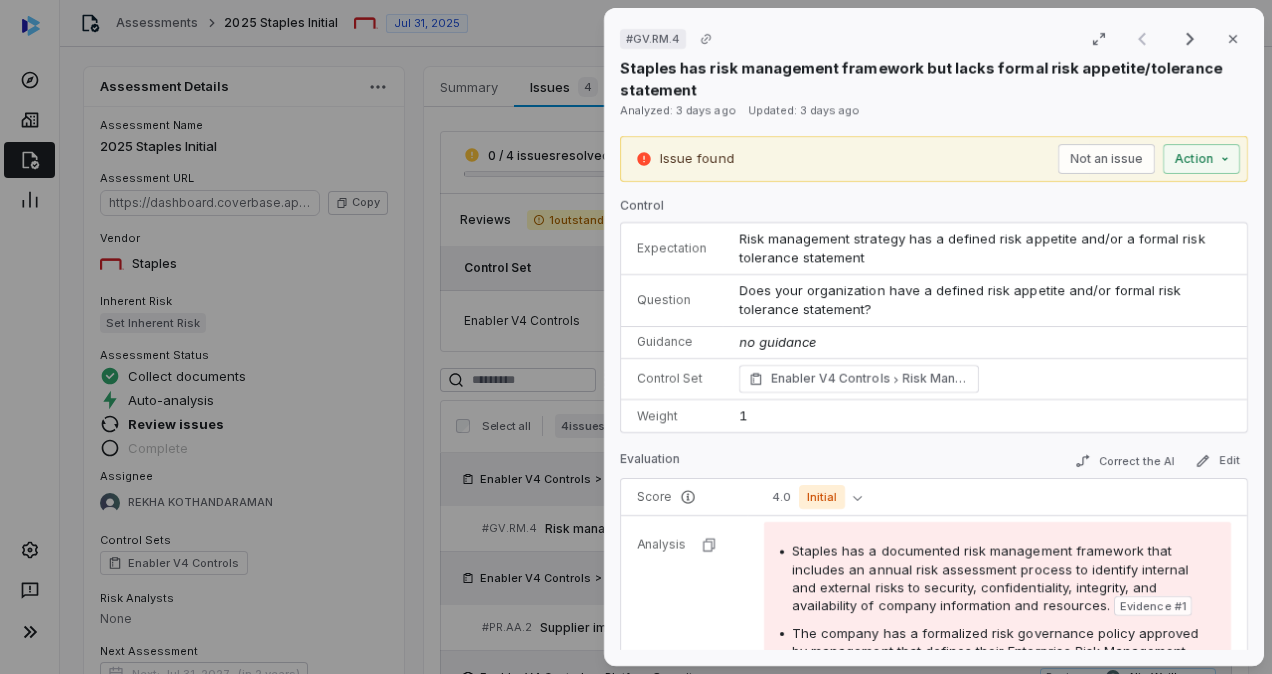 scroll, scrollTop: 0, scrollLeft: 0, axis: both 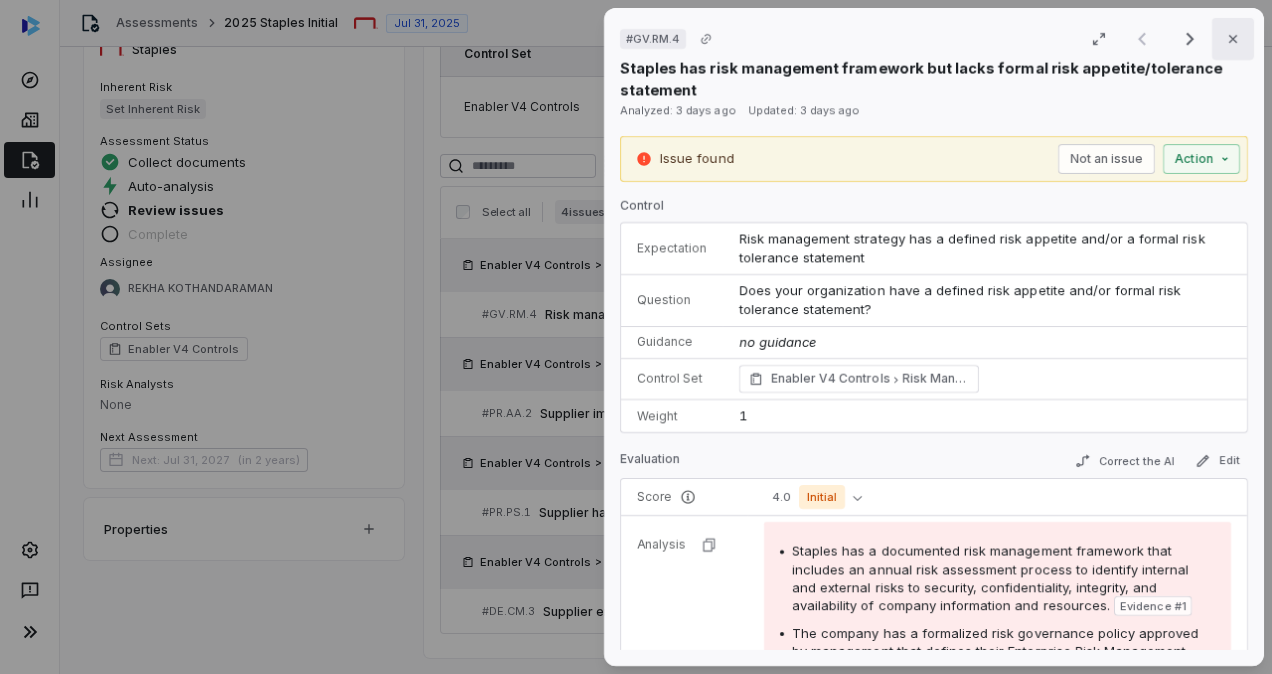 click 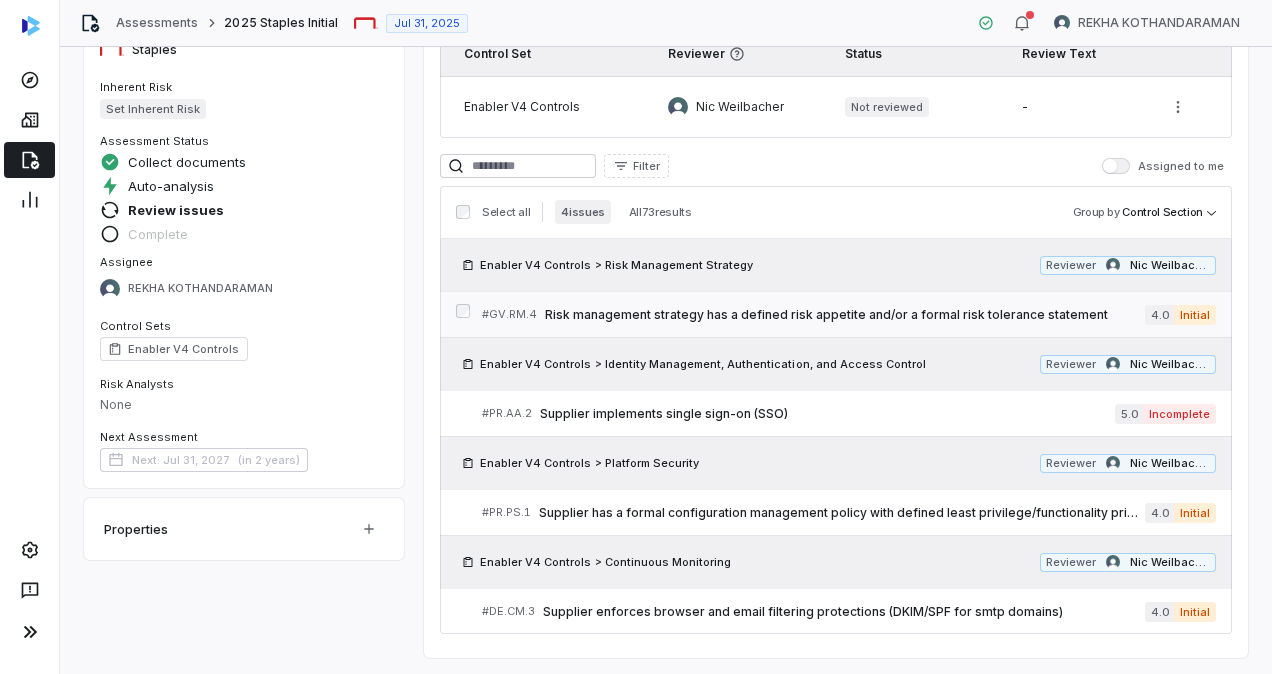 click on "# GV.RM.4 Risk management strategy has a defined risk appetite and/or a formal risk tolerance statement 4.0 Initial" at bounding box center (849, 314) 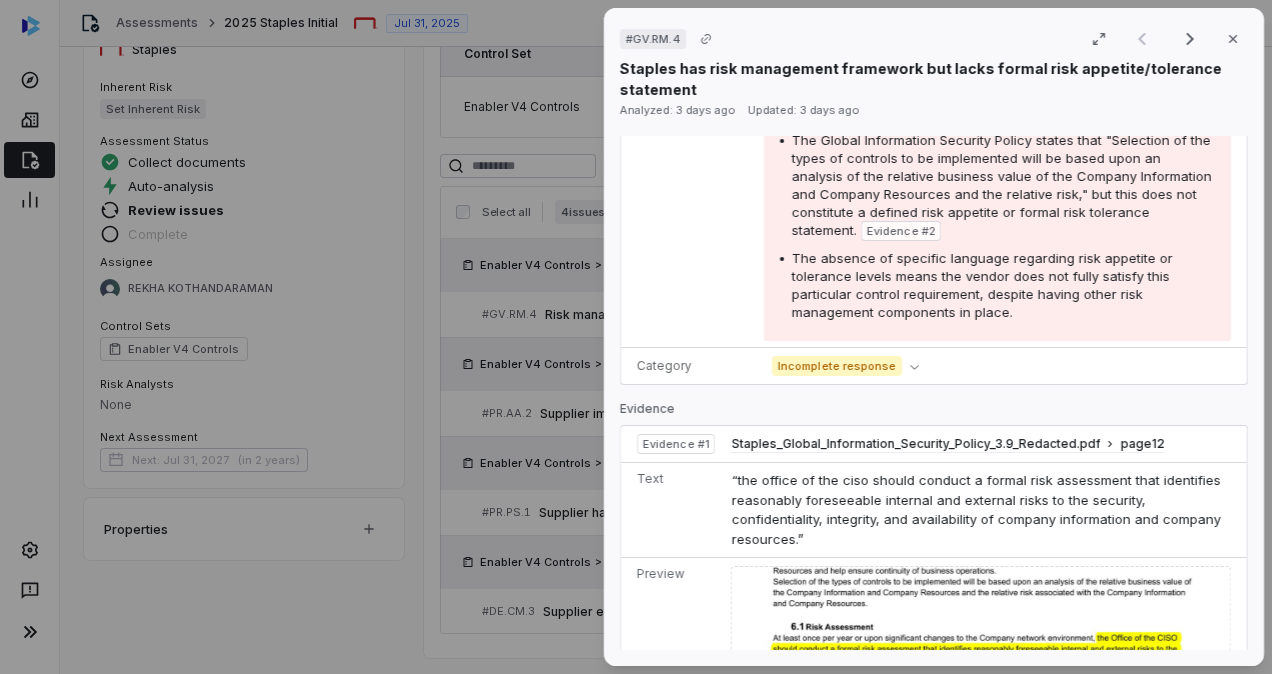 scroll, scrollTop: 0, scrollLeft: 0, axis: both 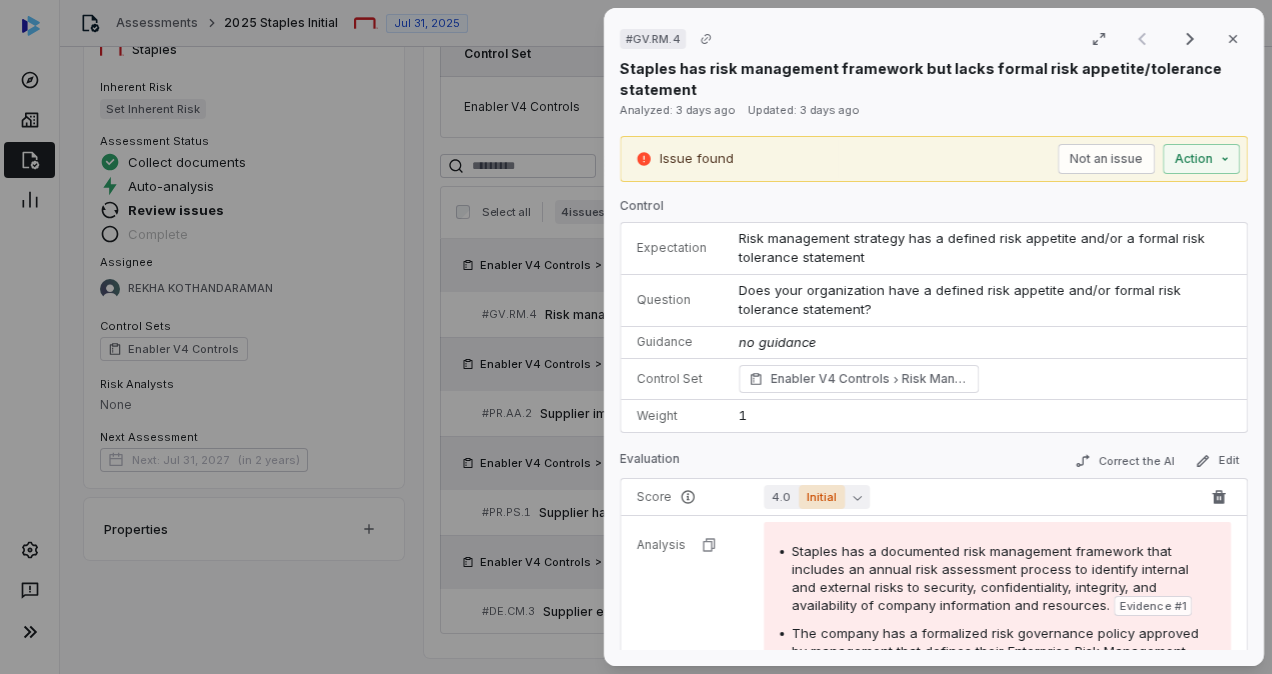 click 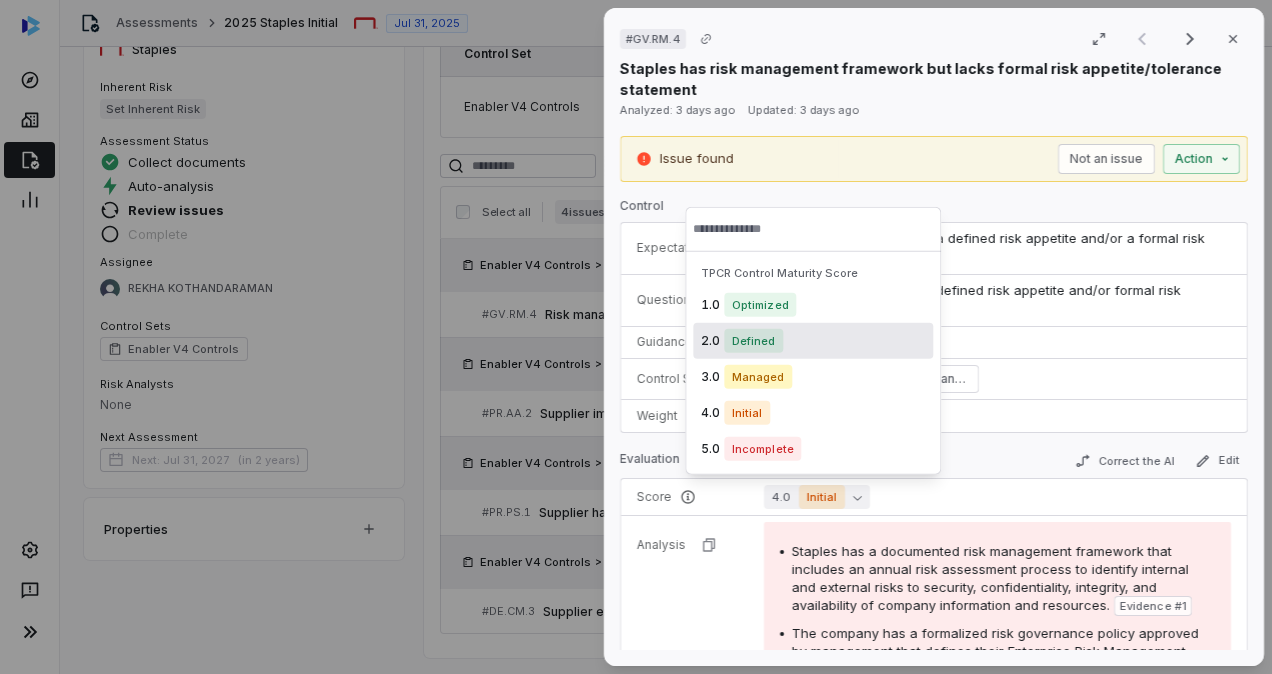 click on "2.0 Defined" at bounding box center [813, 341] 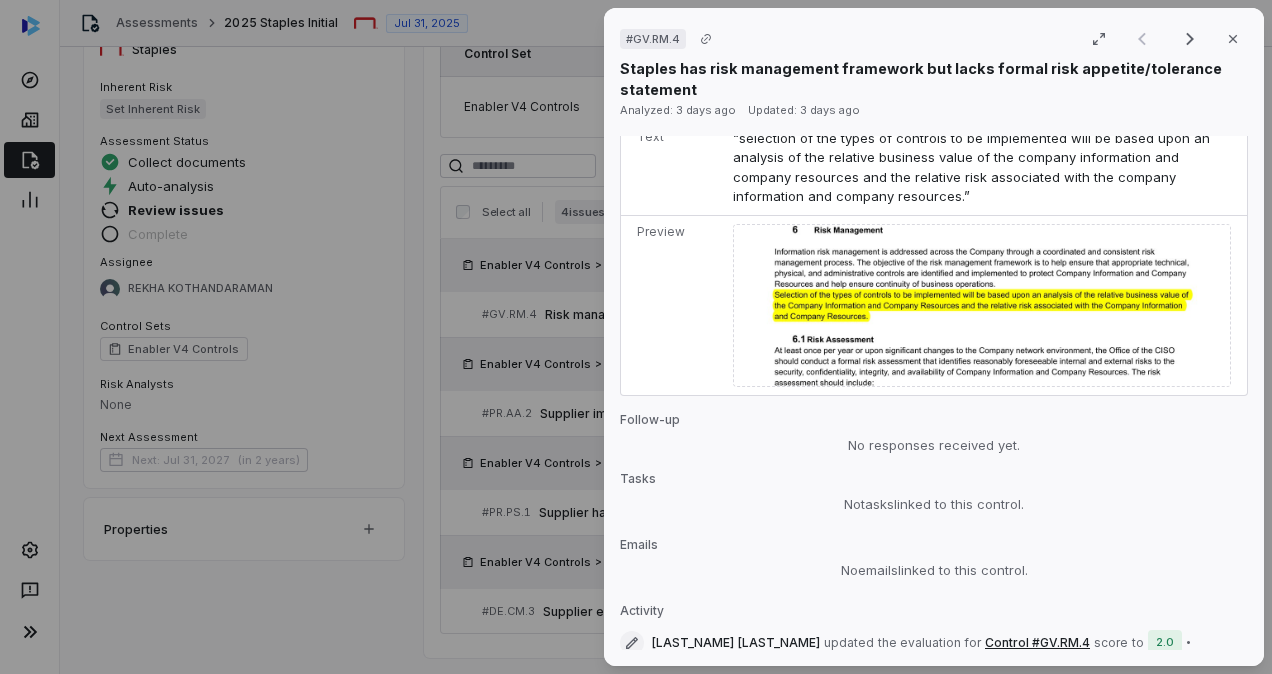 scroll, scrollTop: 1494, scrollLeft: 0, axis: vertical 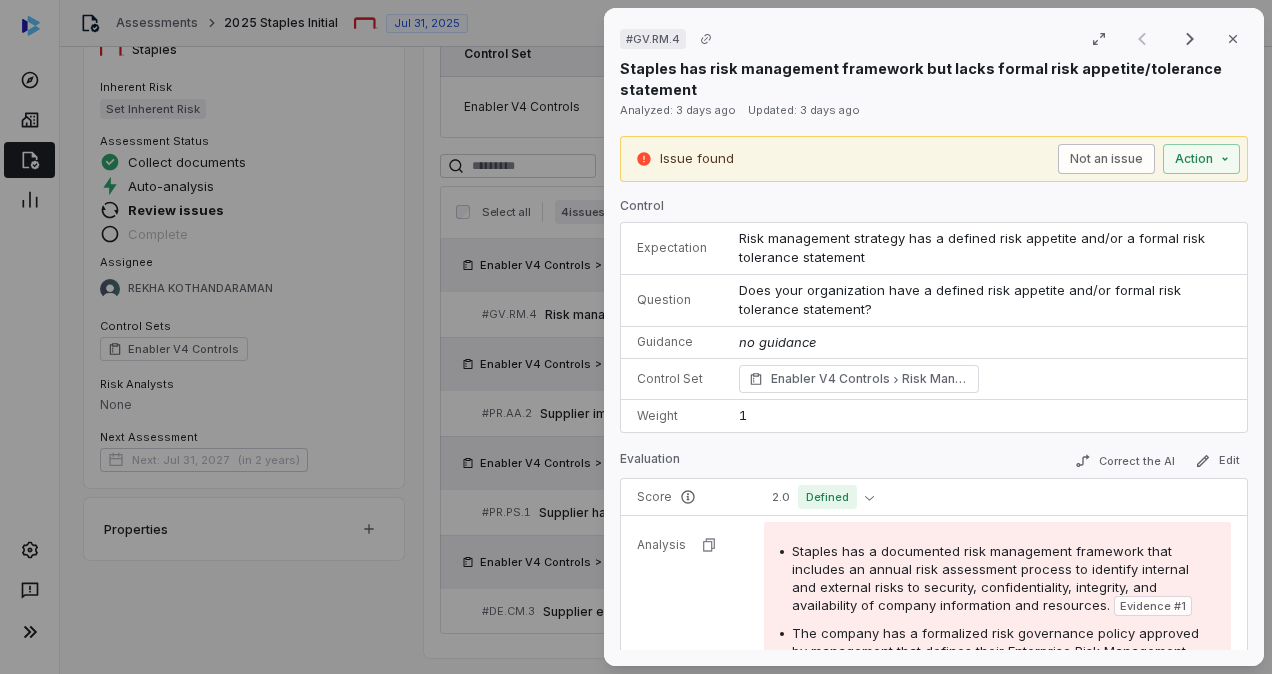 click on "Not an issue" at bounding box center [1106, 159] 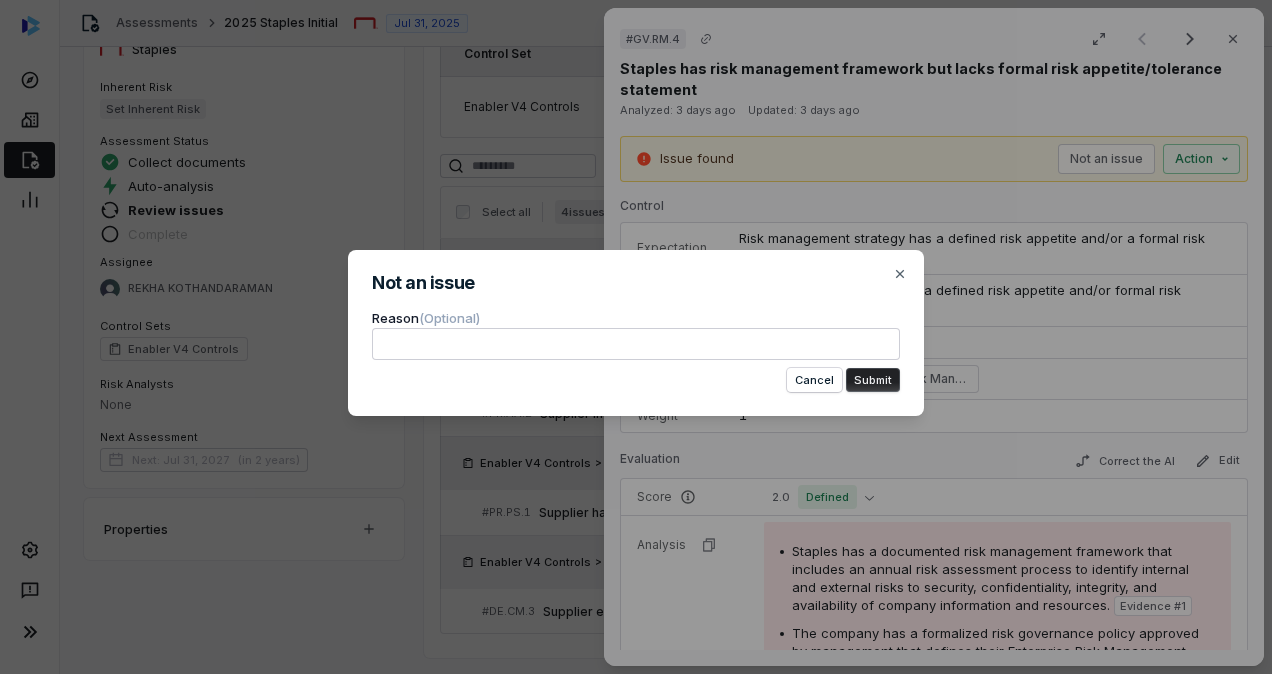 click at bounding box center (636, 344) 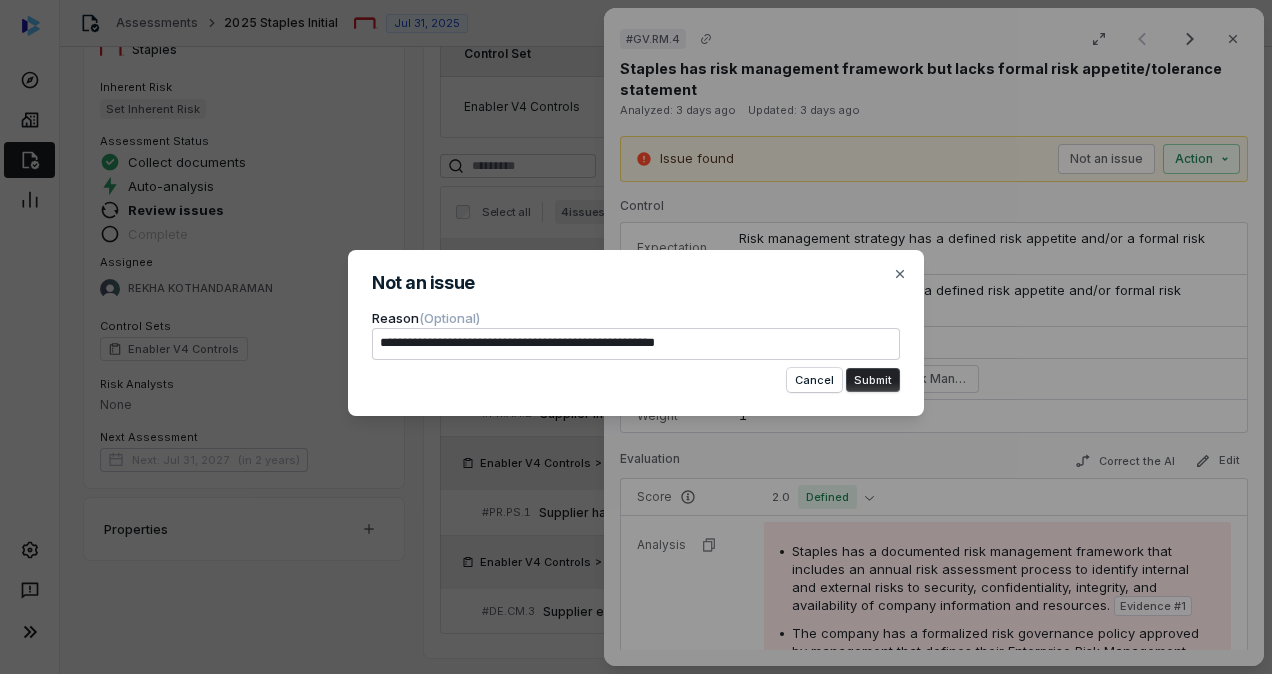 type on "**********" 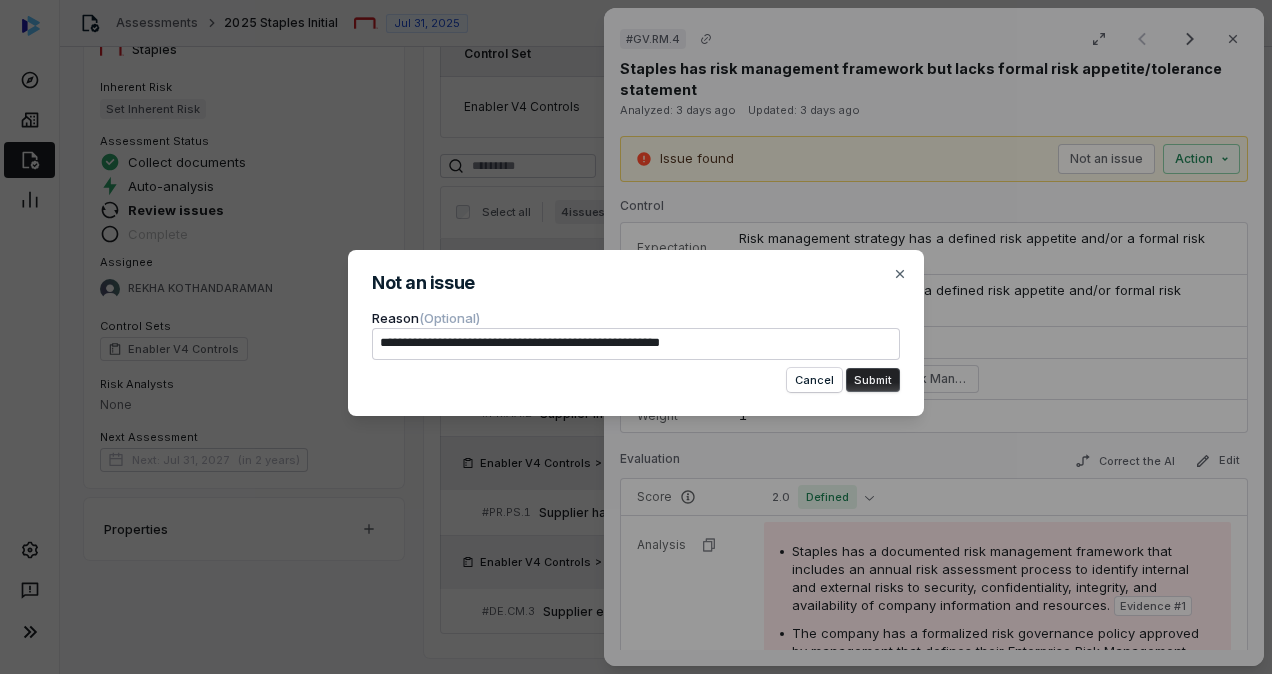 type on "**********" 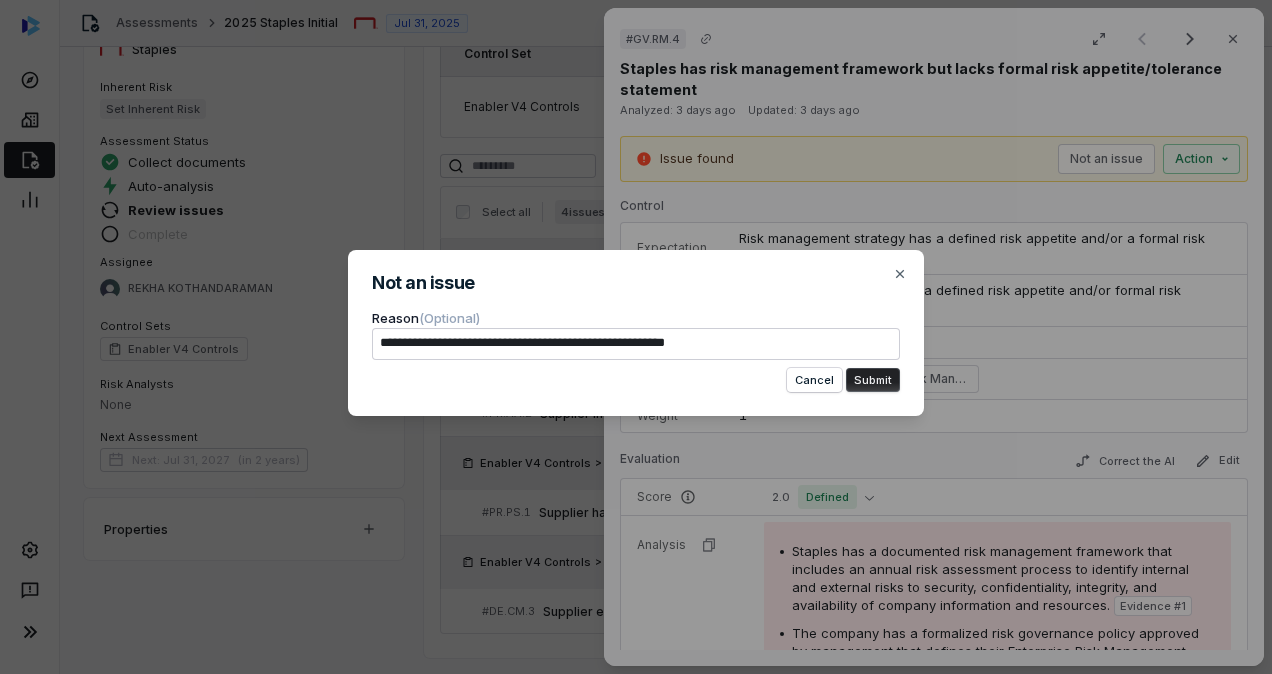 type on "**********" 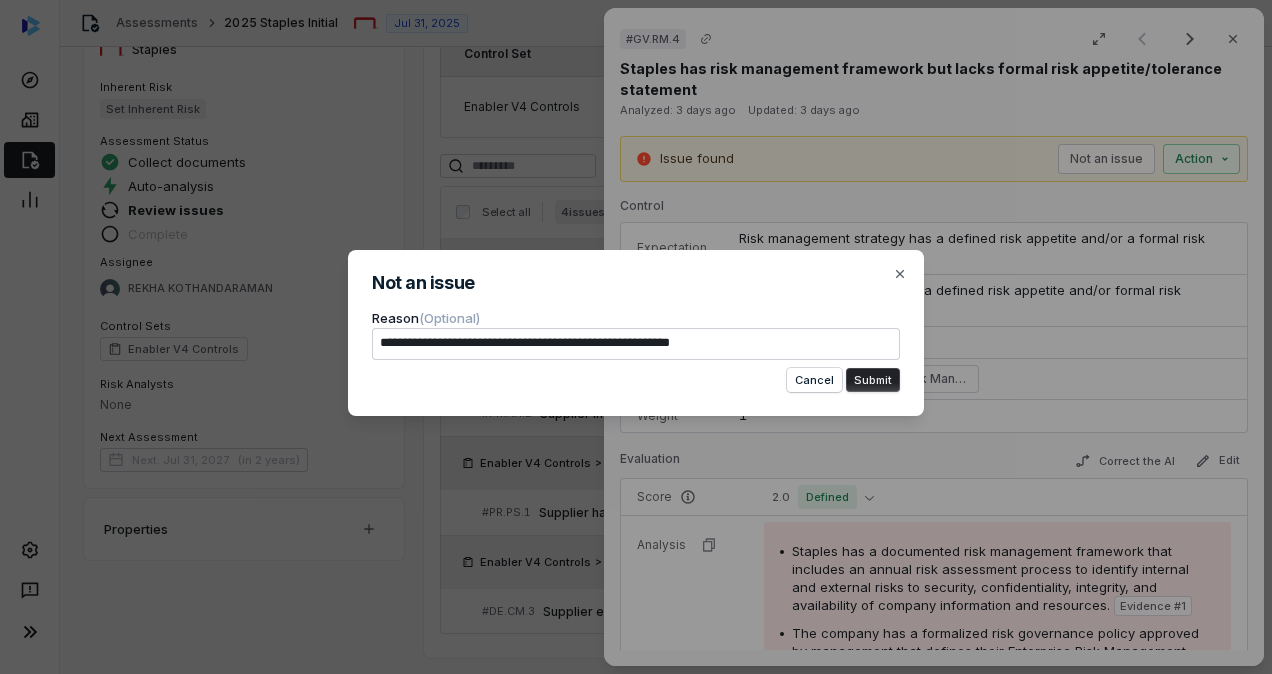 type on "*" 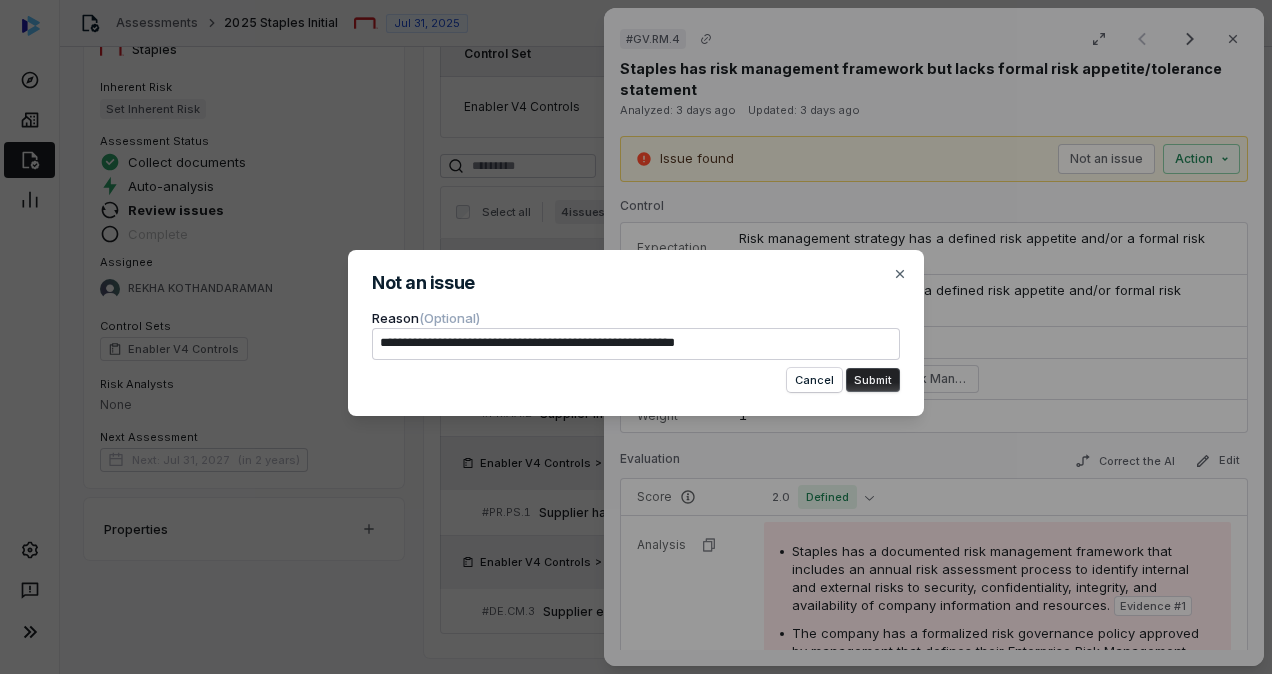 type on "**********" 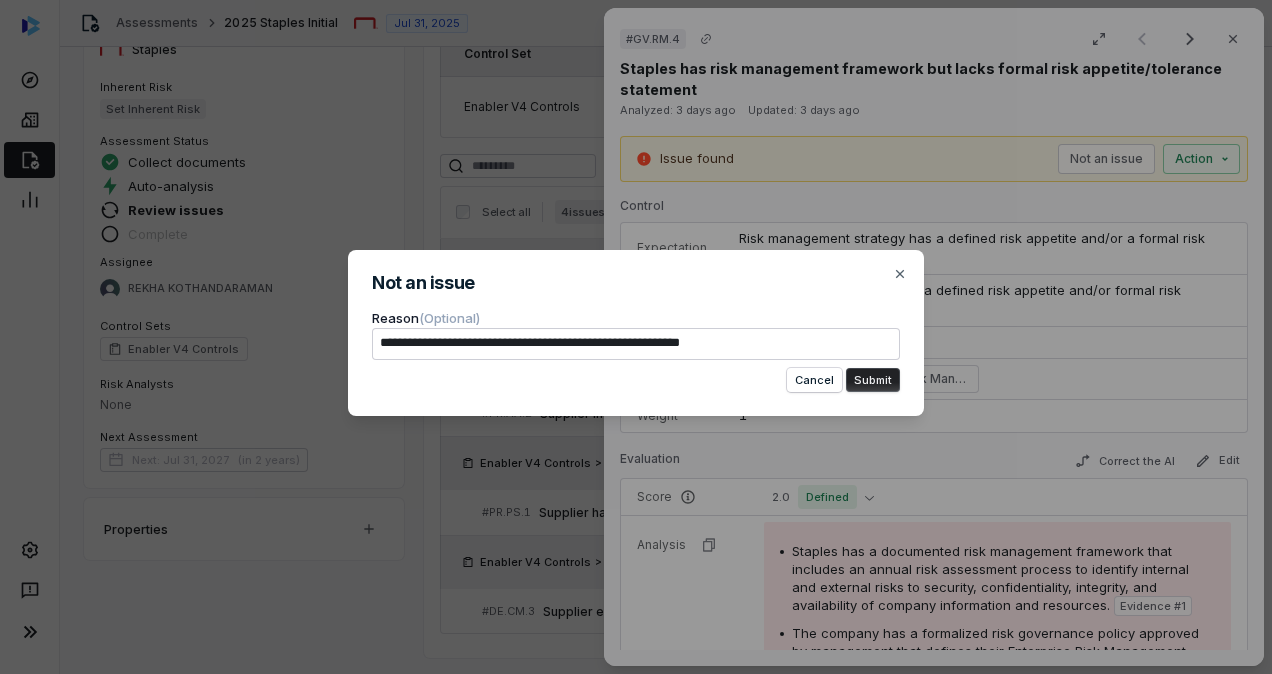 type on "**********" 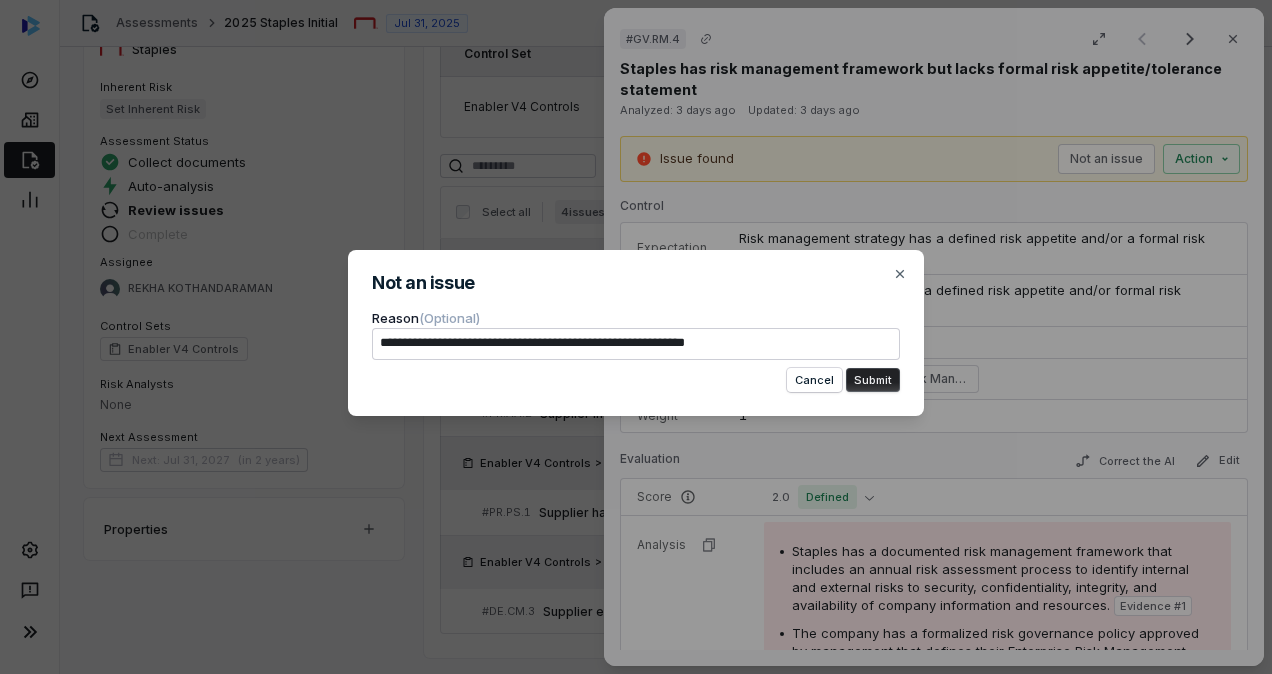 type on "*" 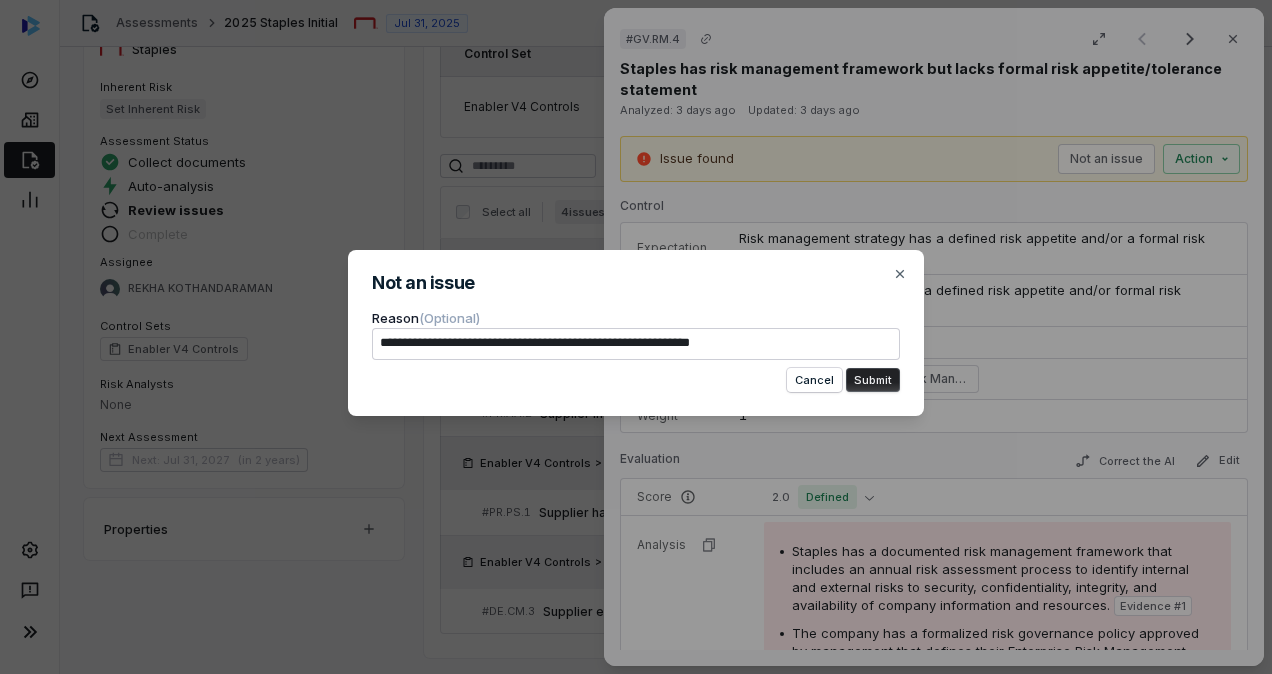 type on "**********" 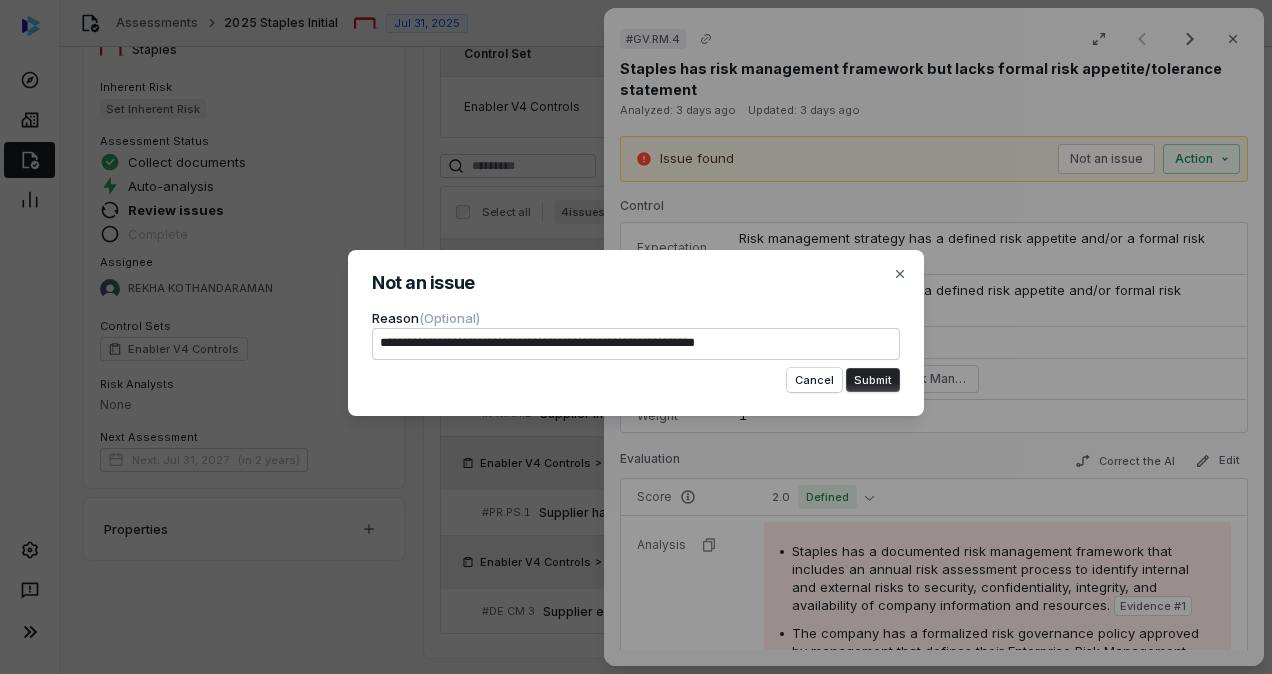 type on "**********" 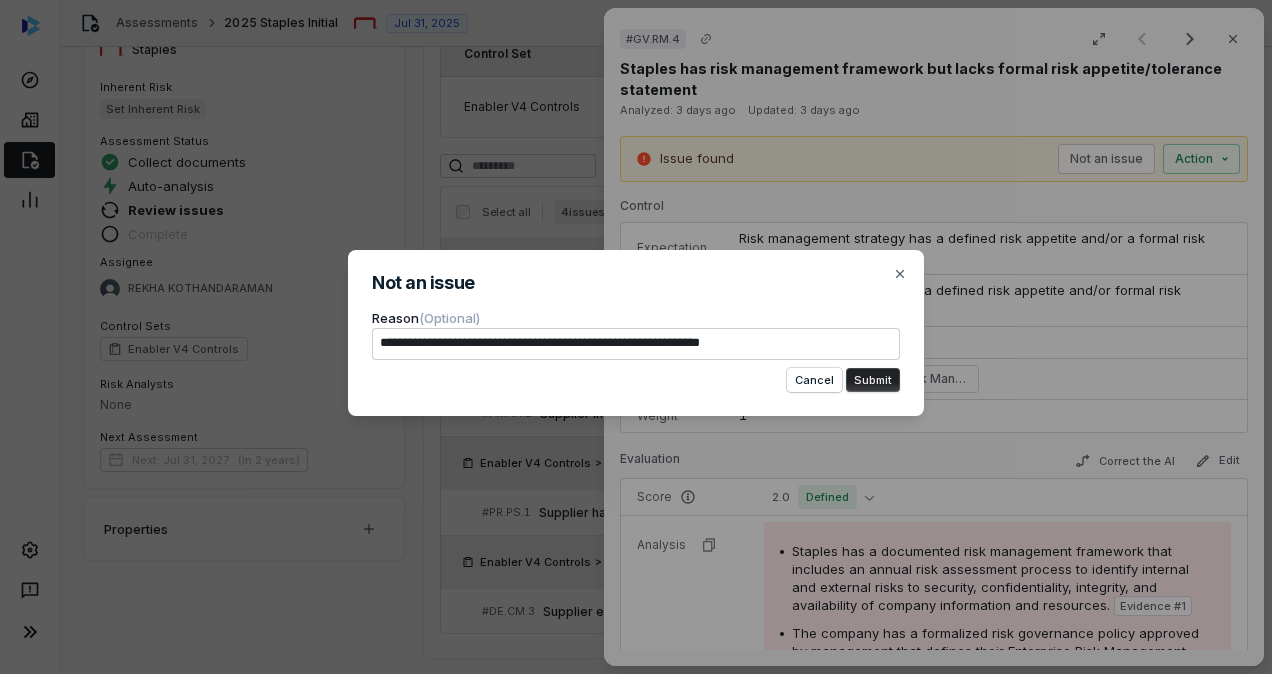 type on "**********" 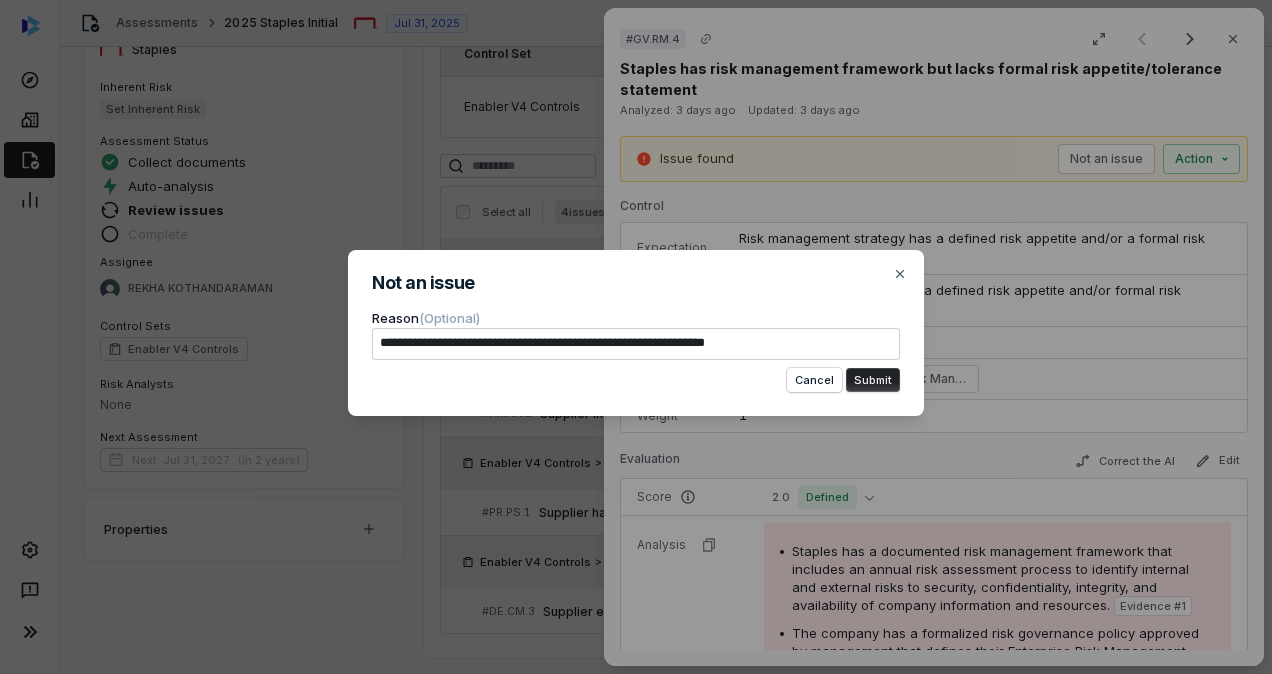 type on "**********" 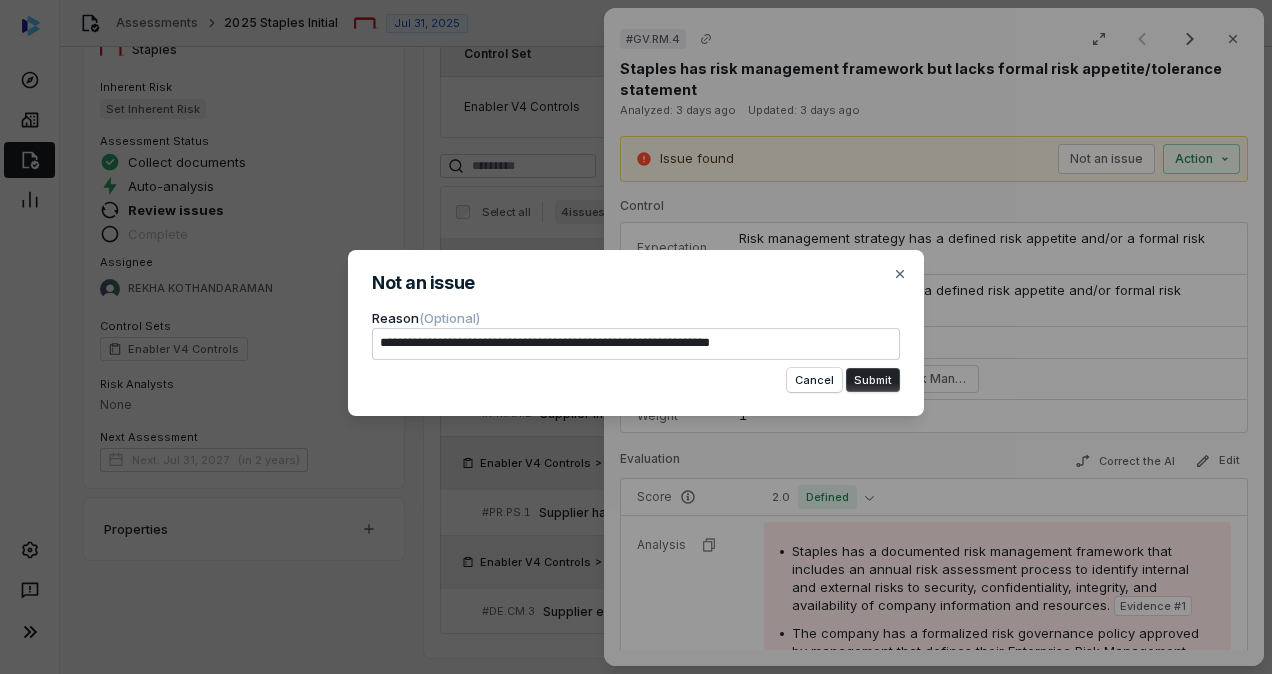 type on "**********" 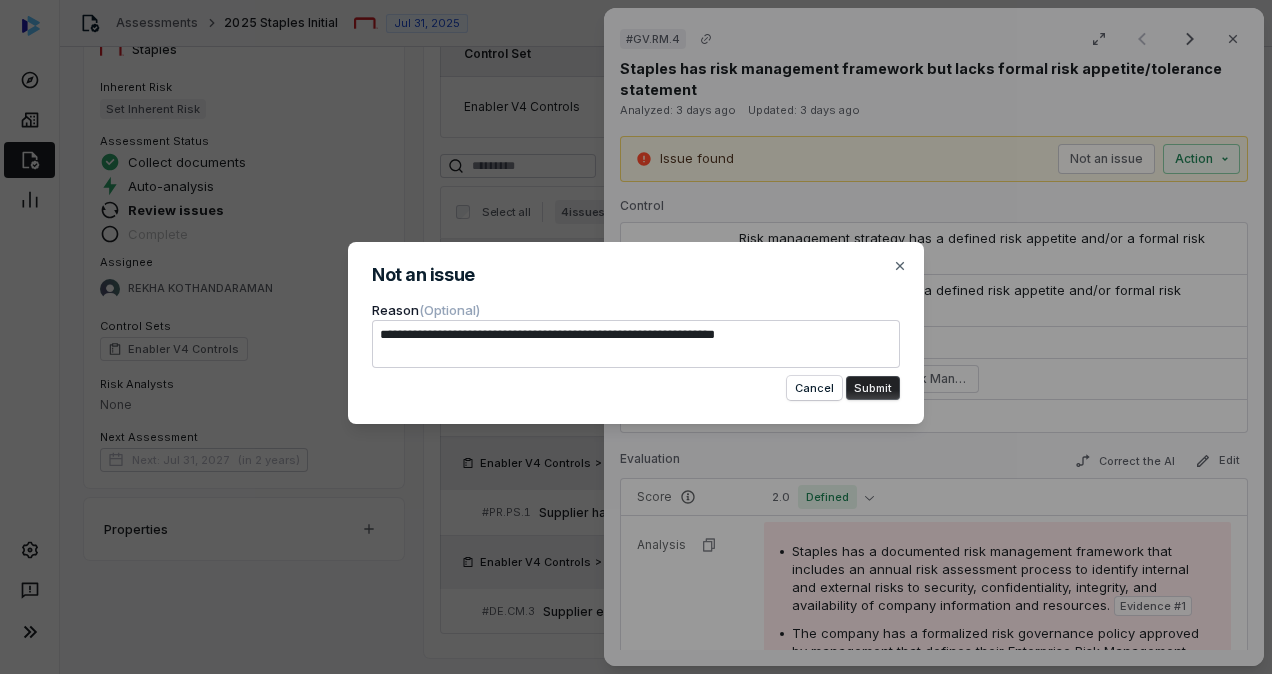 type on "**********" 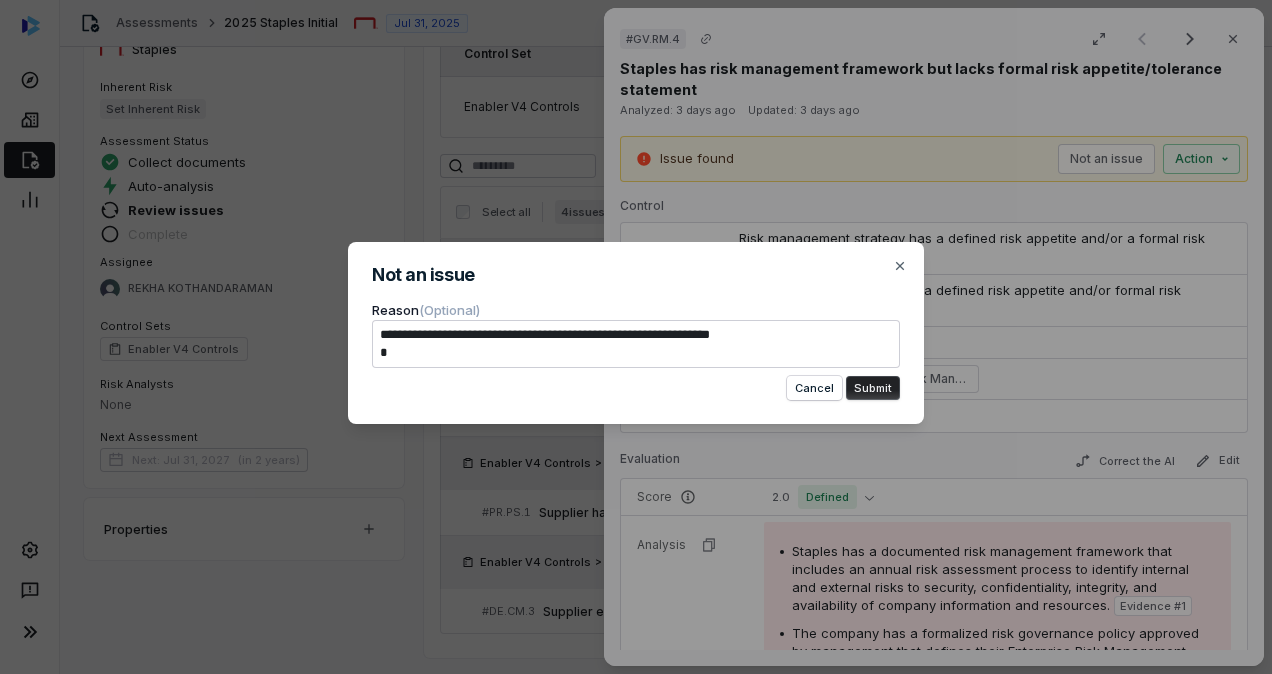type on "**********" 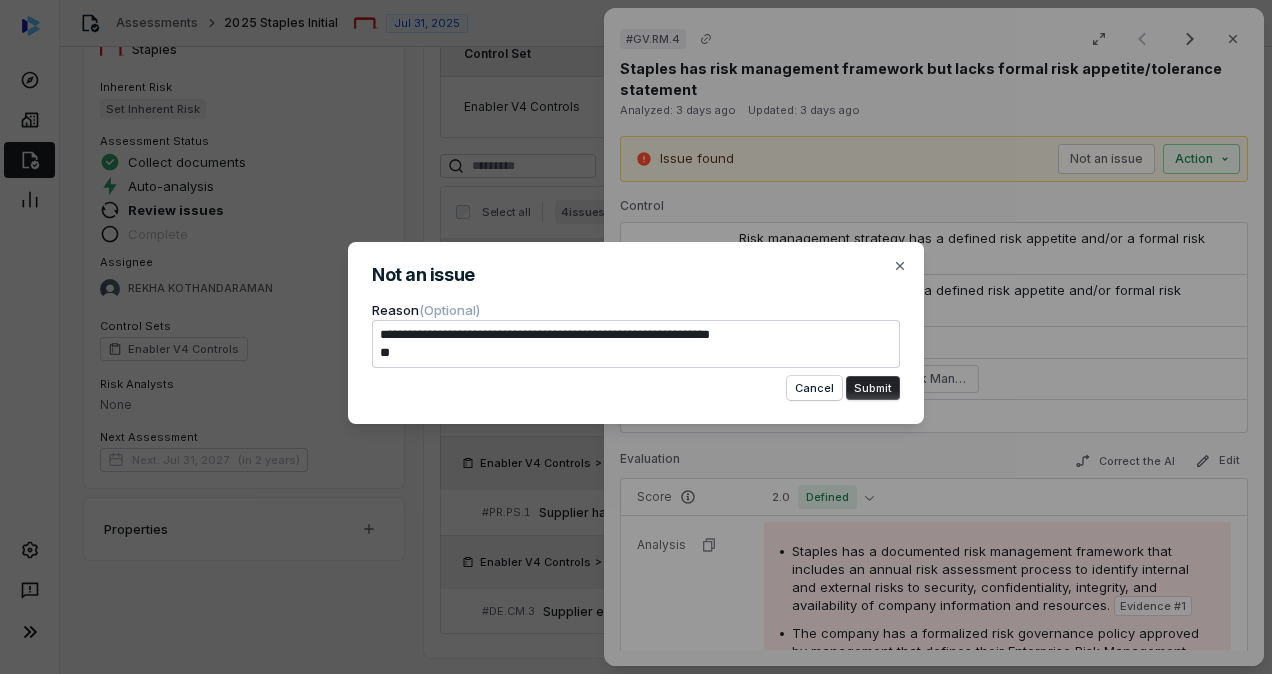 type on "**********" 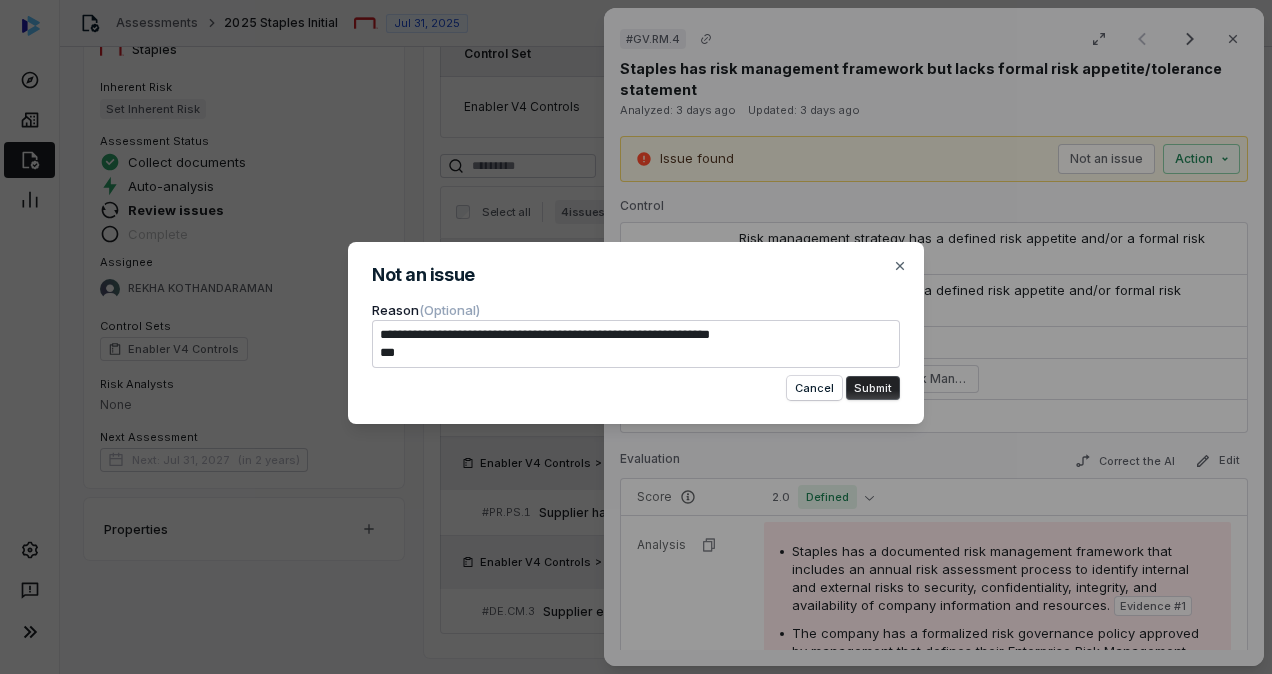 type on "**********" 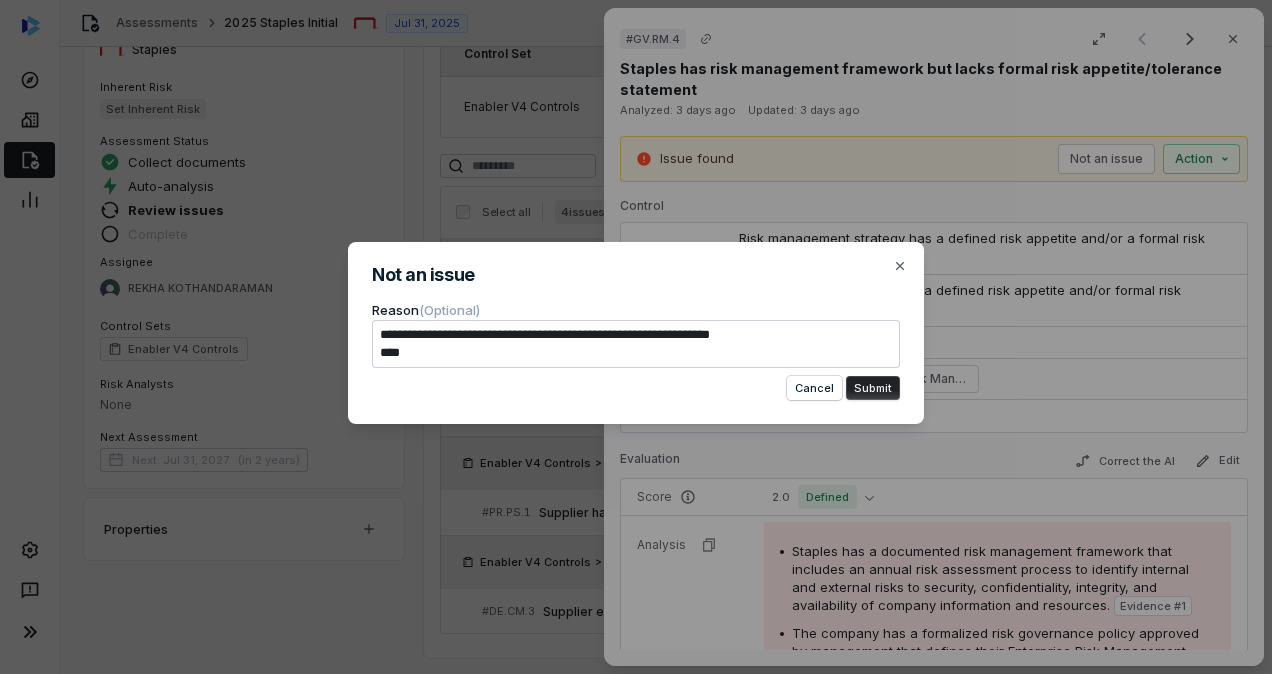type on "**********" 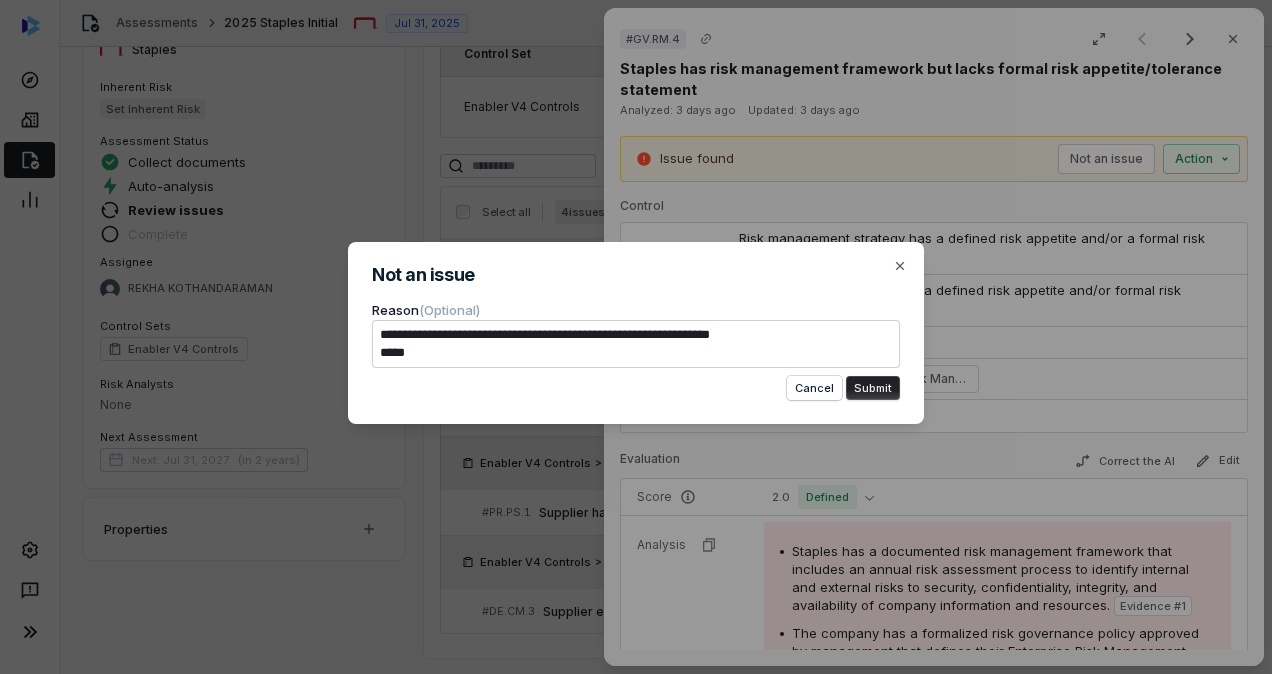 type on "**********" 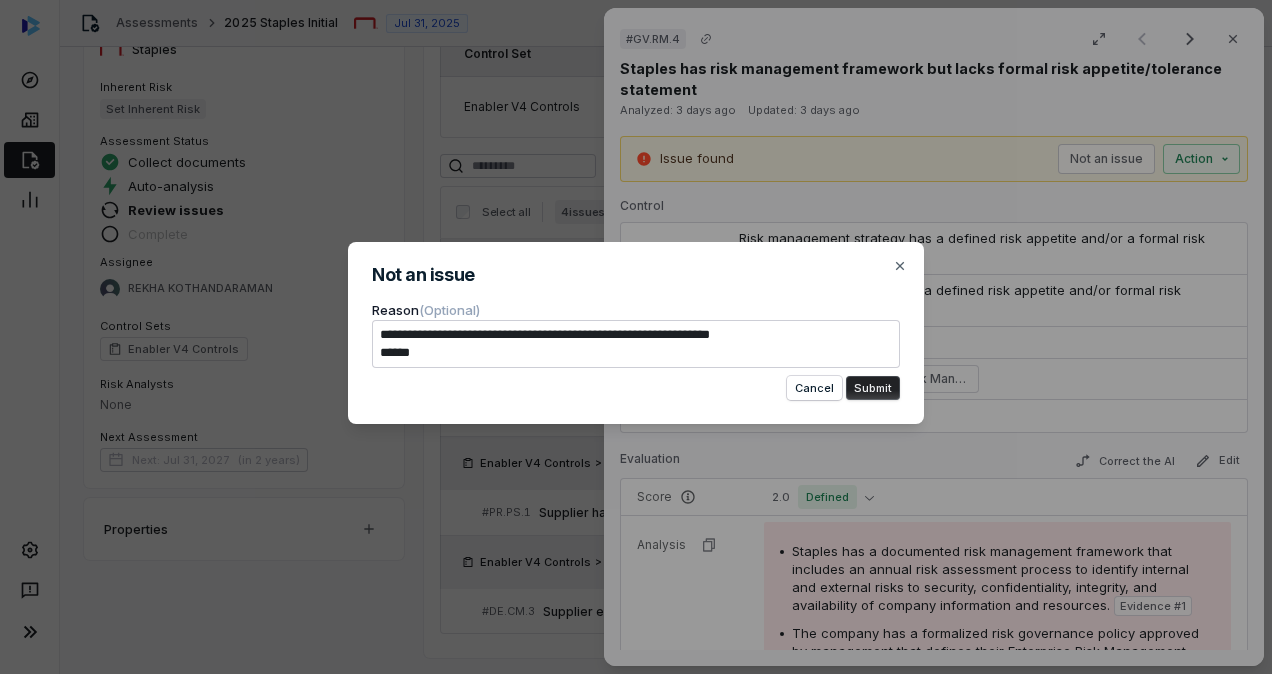 type on "**********" 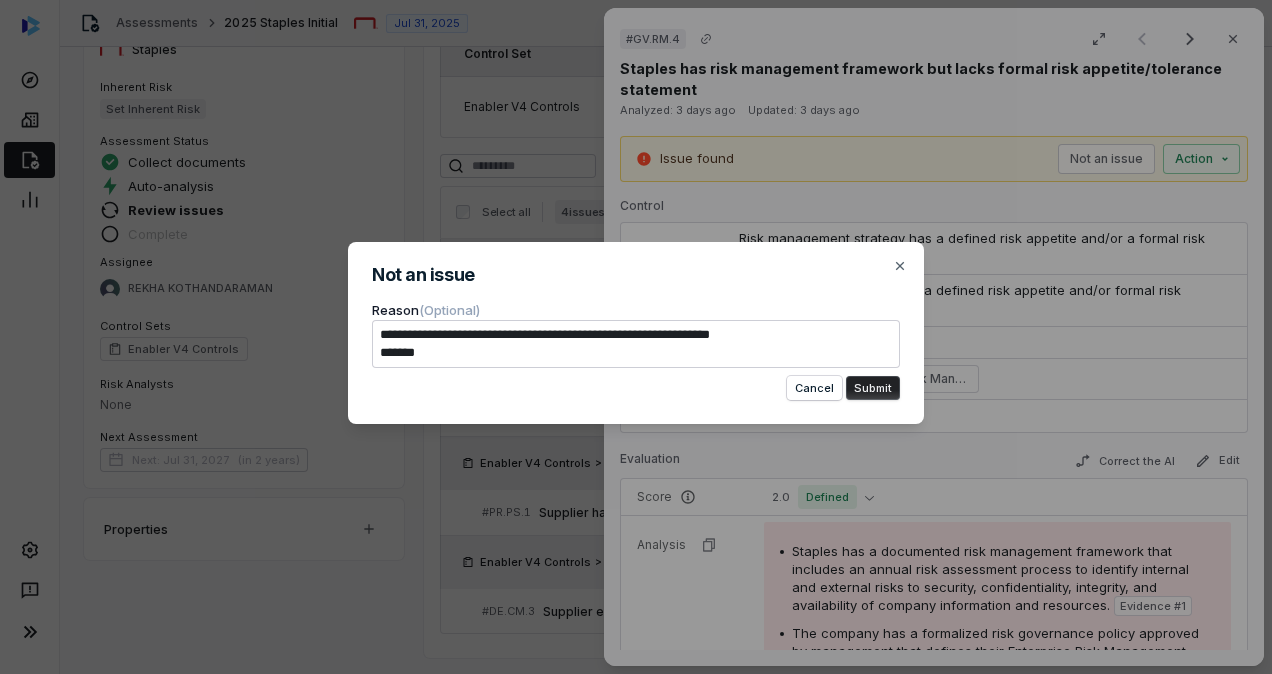 type on "**********" 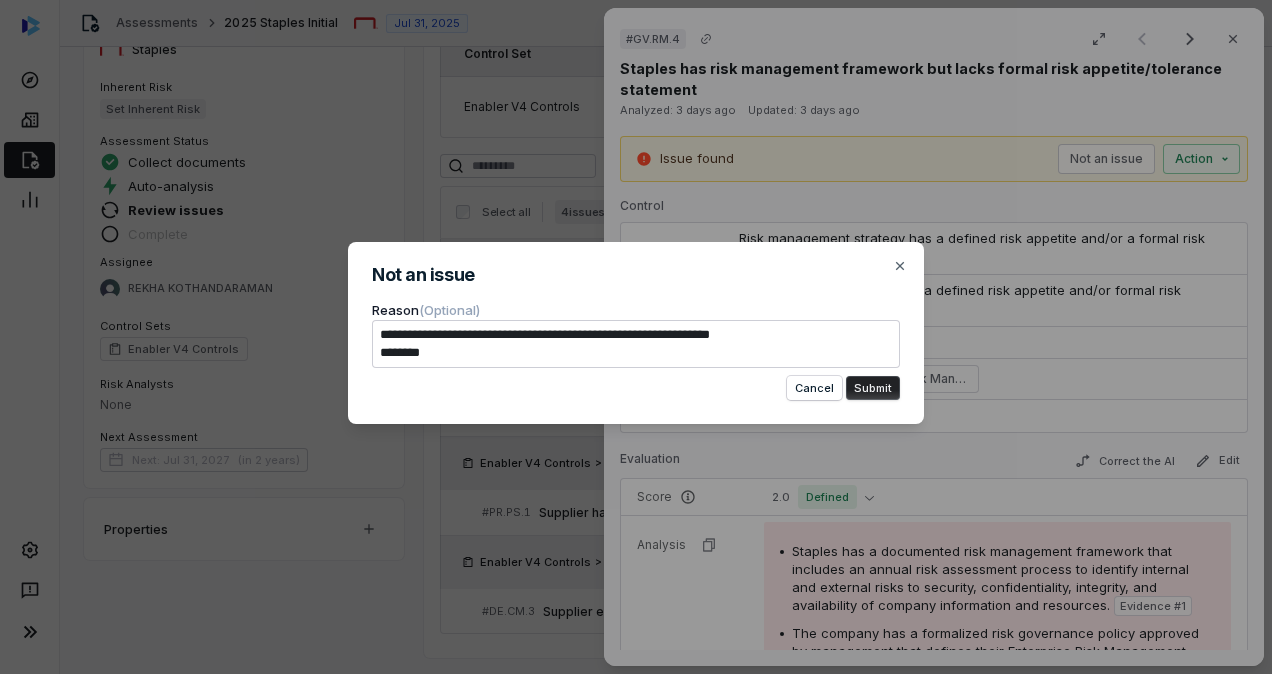 type on "**********" 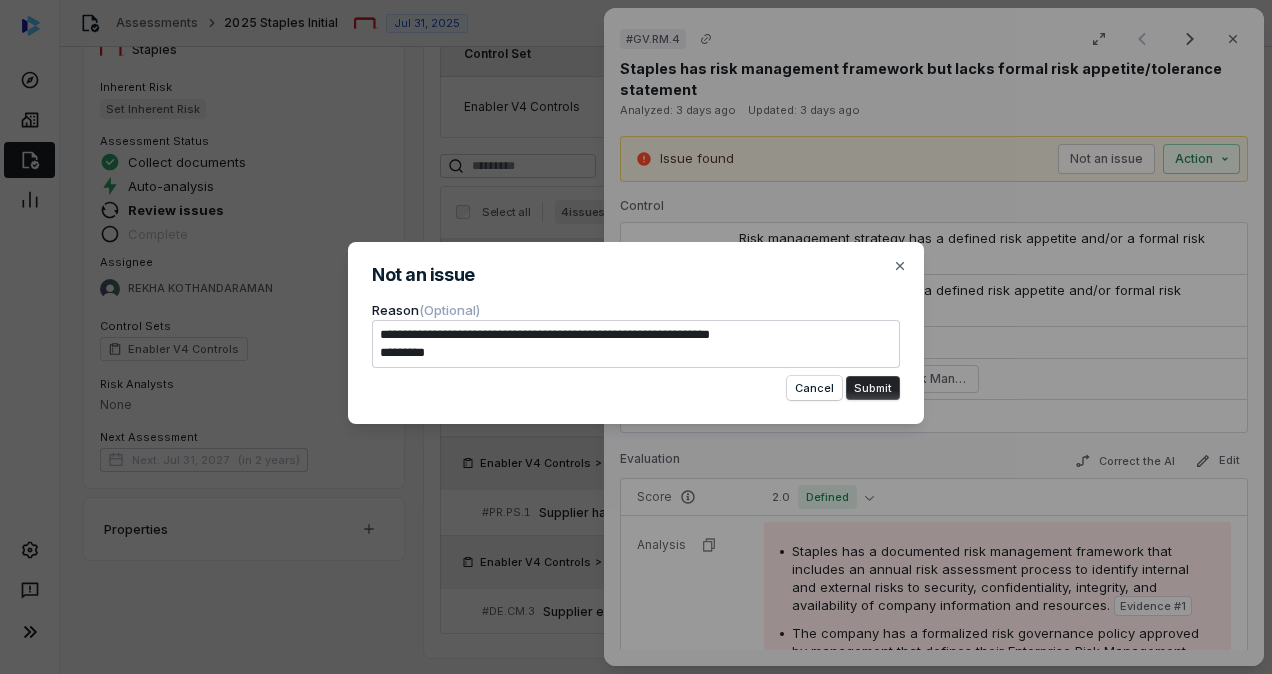 type on "**********" 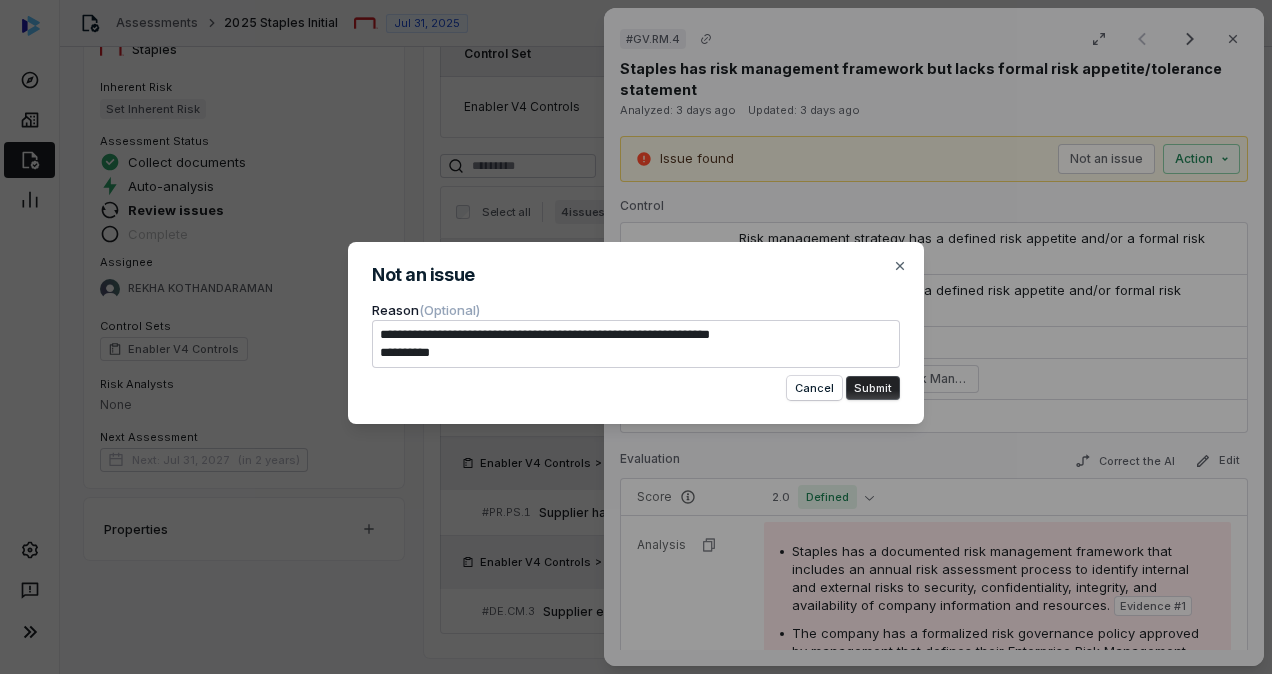 type on "**********" 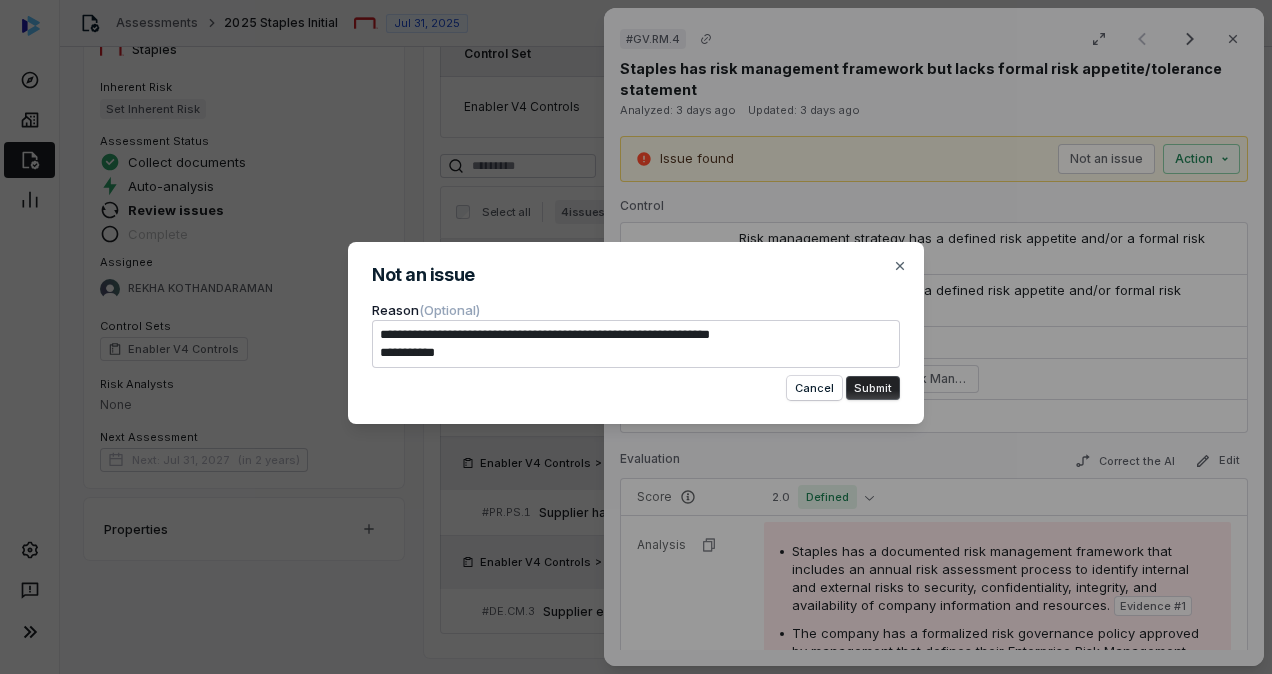 type on "**********" 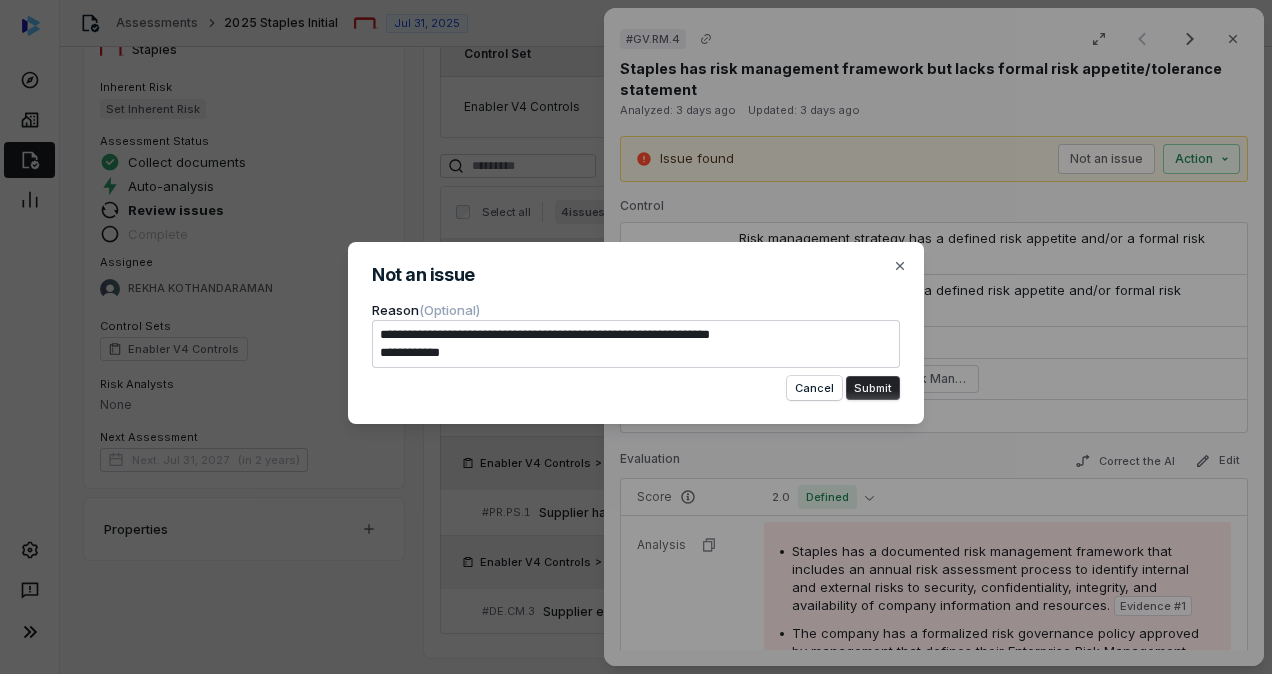type on "**********" 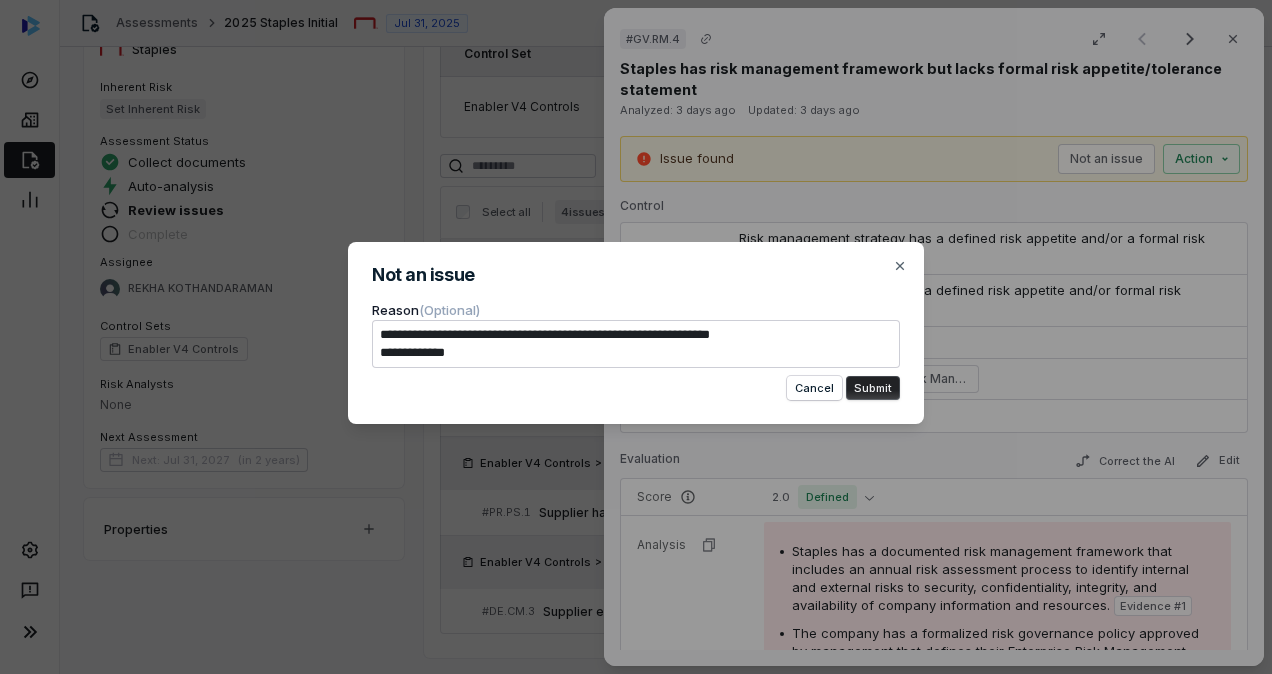 type on "**********" 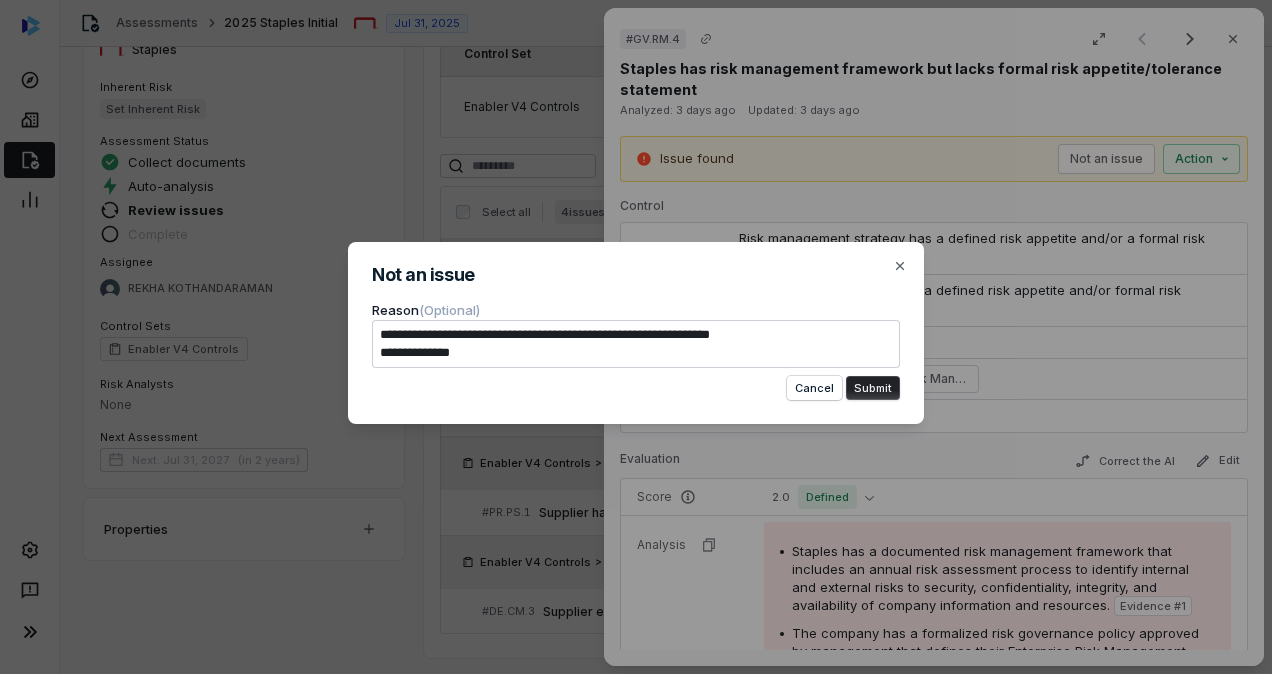 type on "**********" 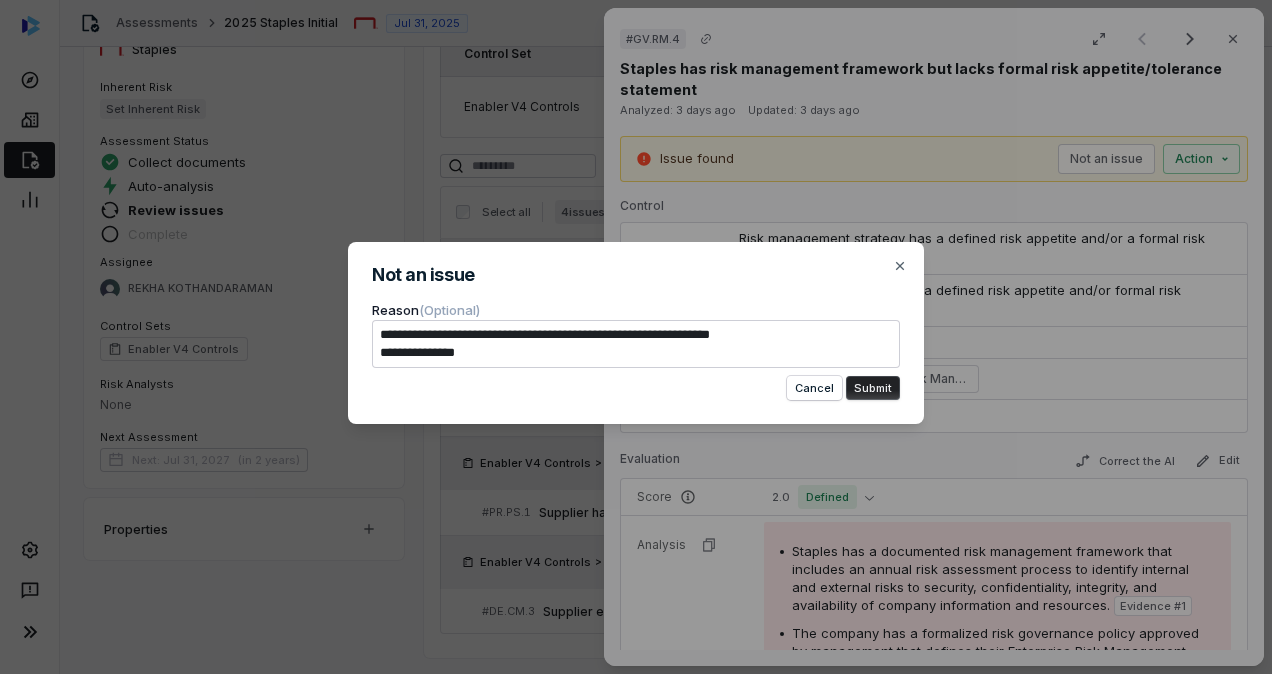type on "**********" 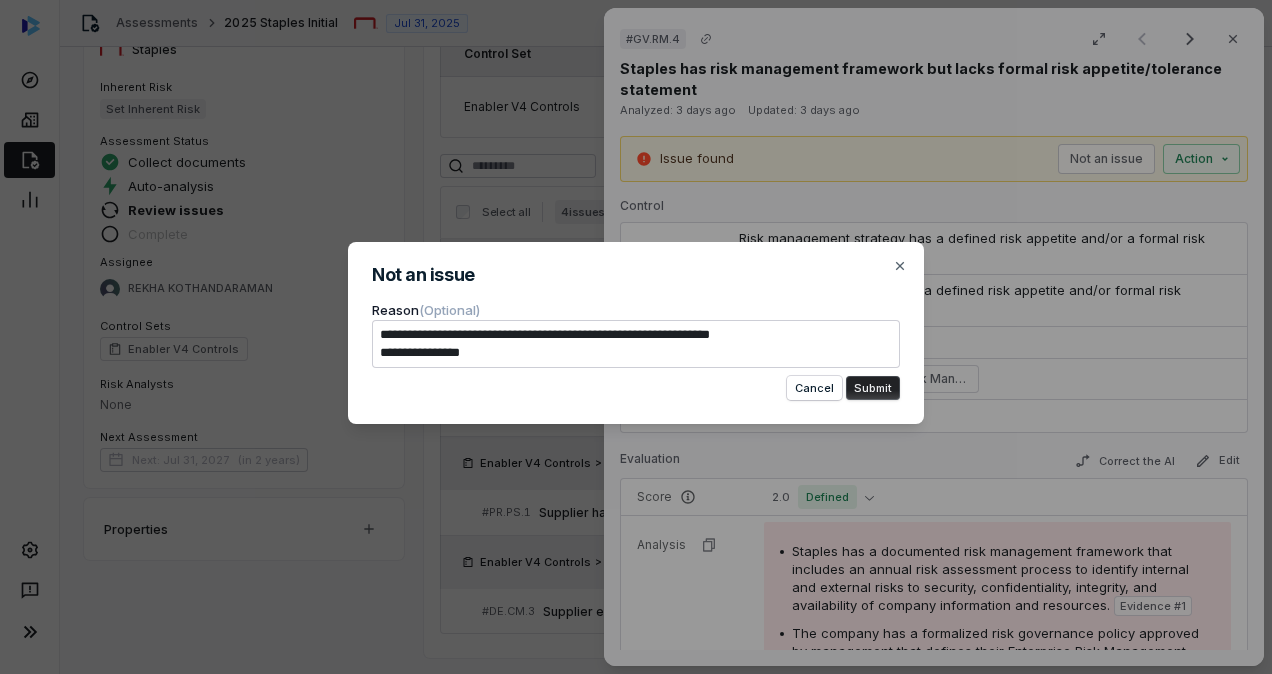 type on "**********" 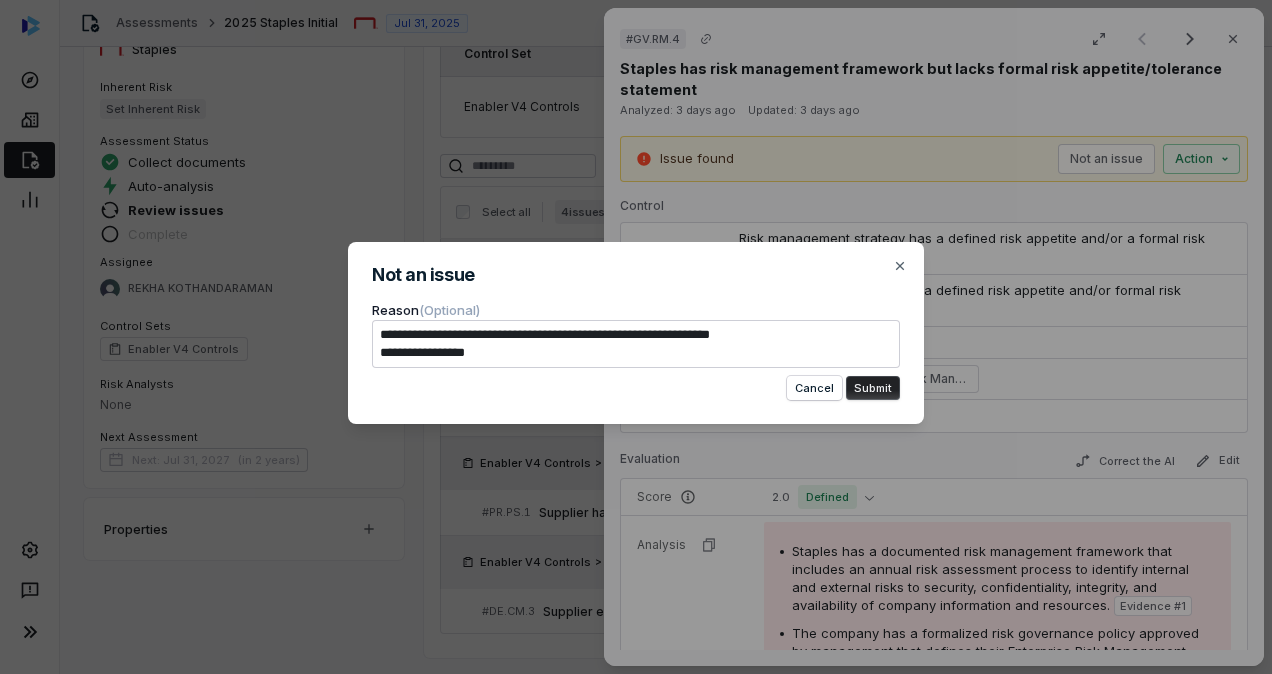 type on "**********" 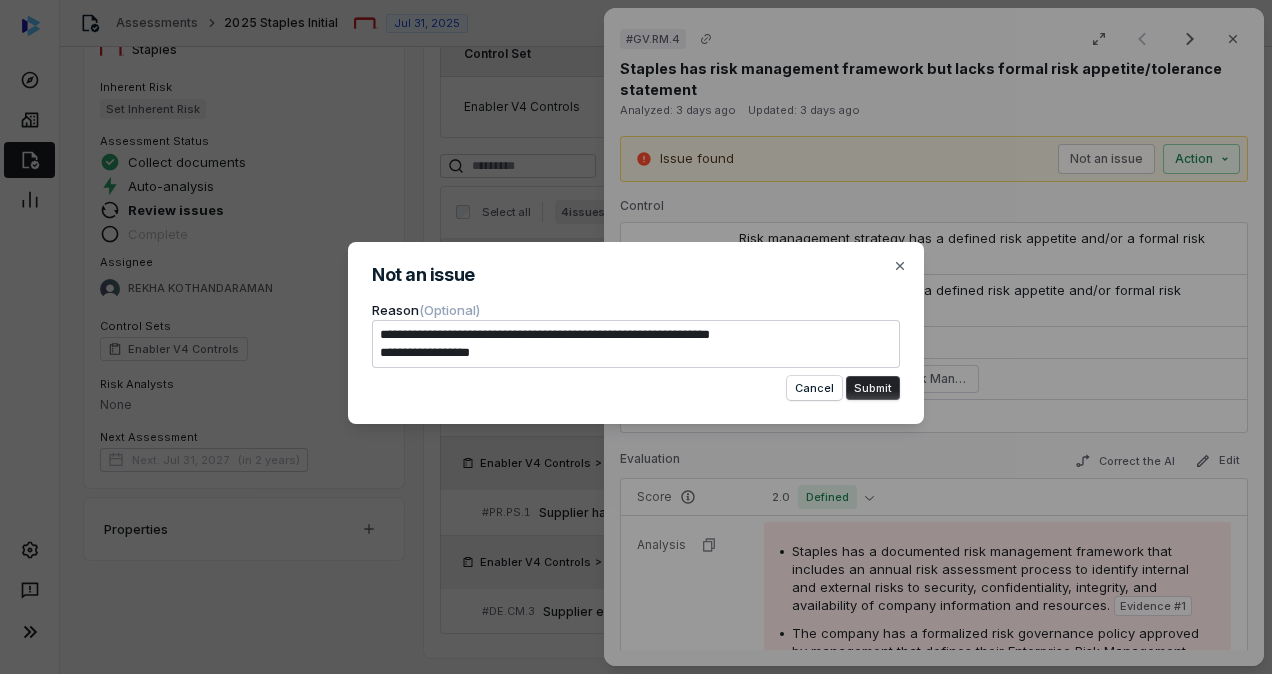 type on "**********" 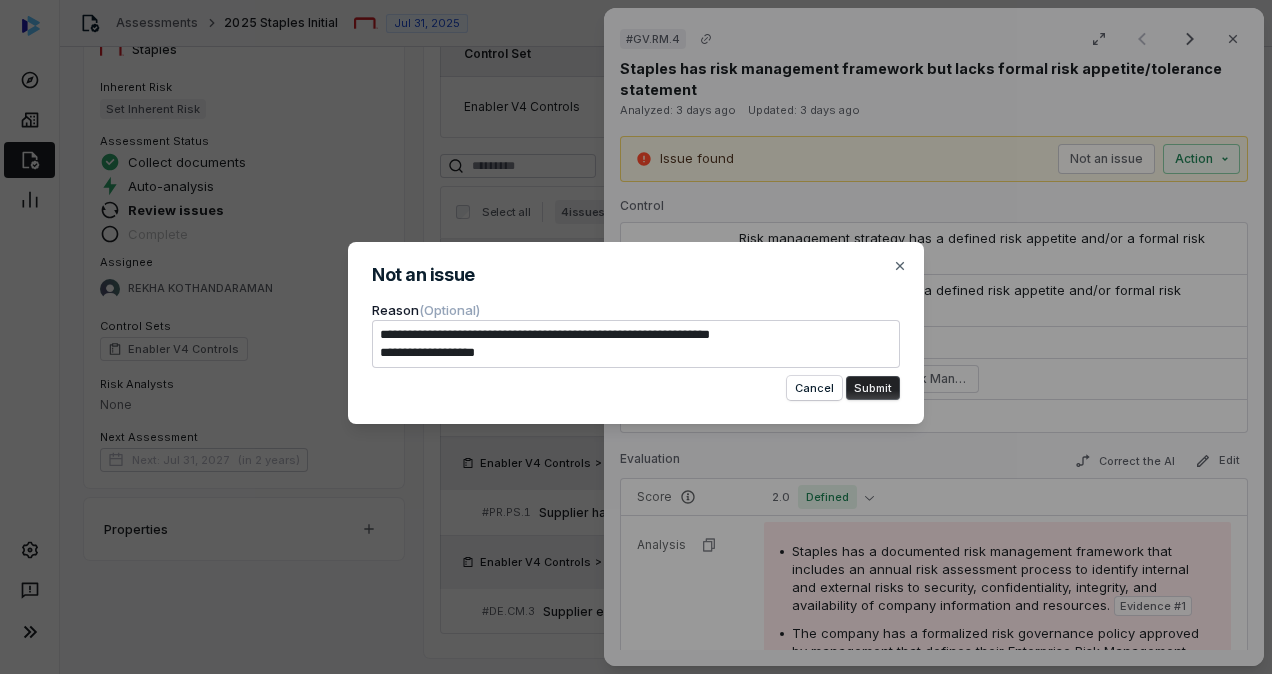 type on "**********" 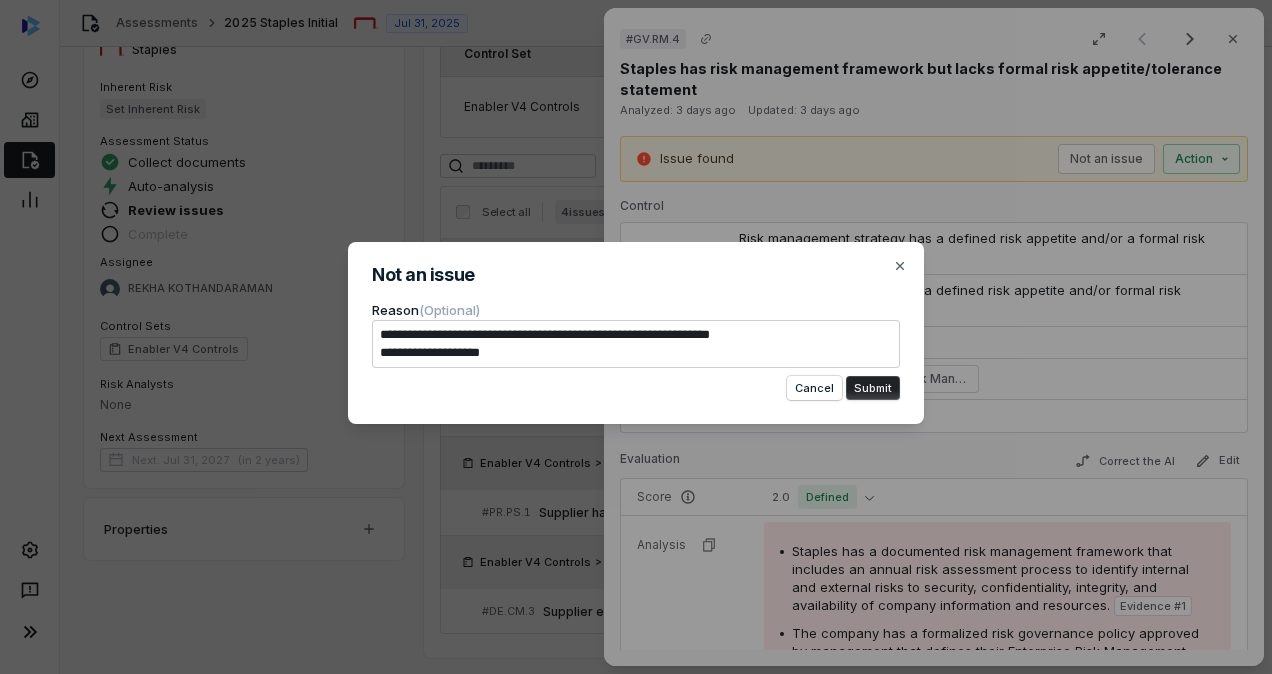 type on "**********" 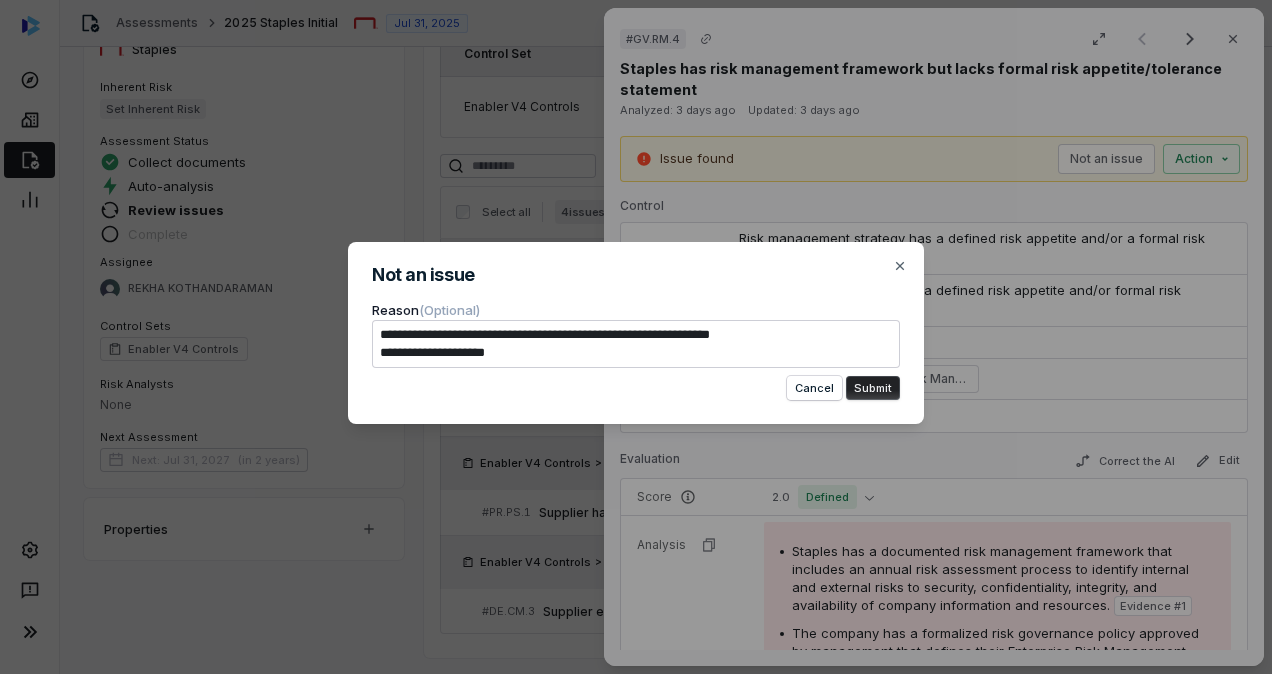 type on "**********" 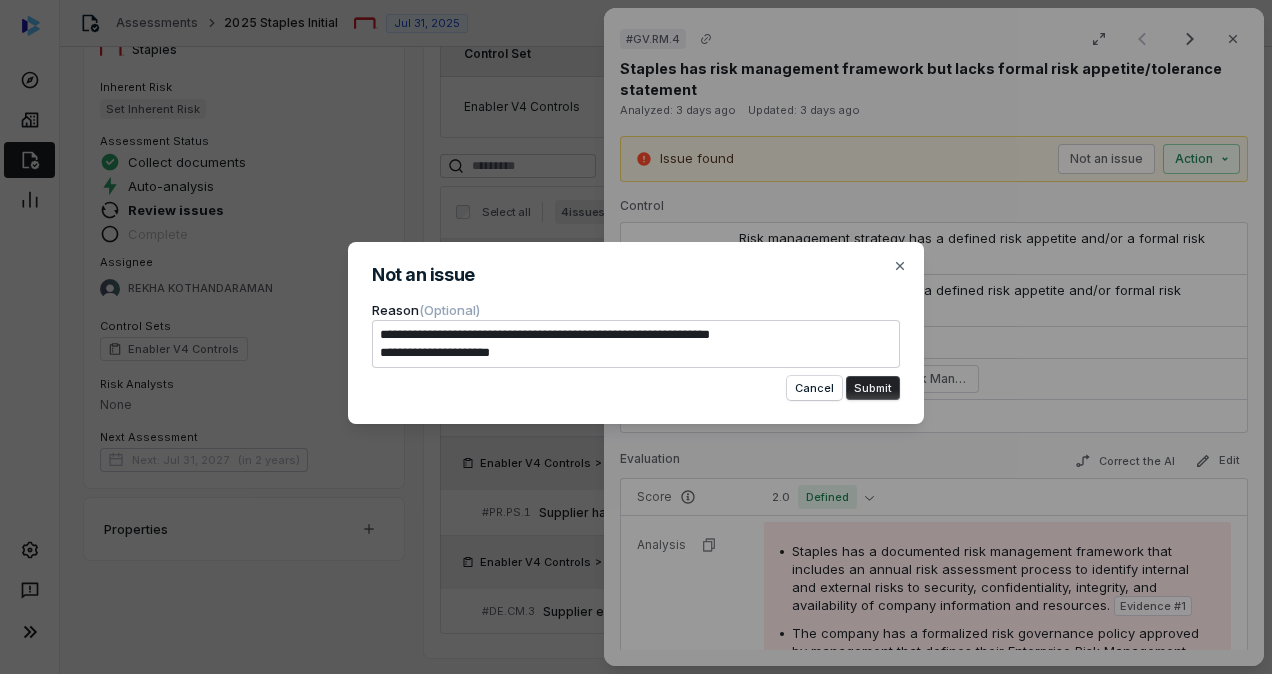 type on "**********" 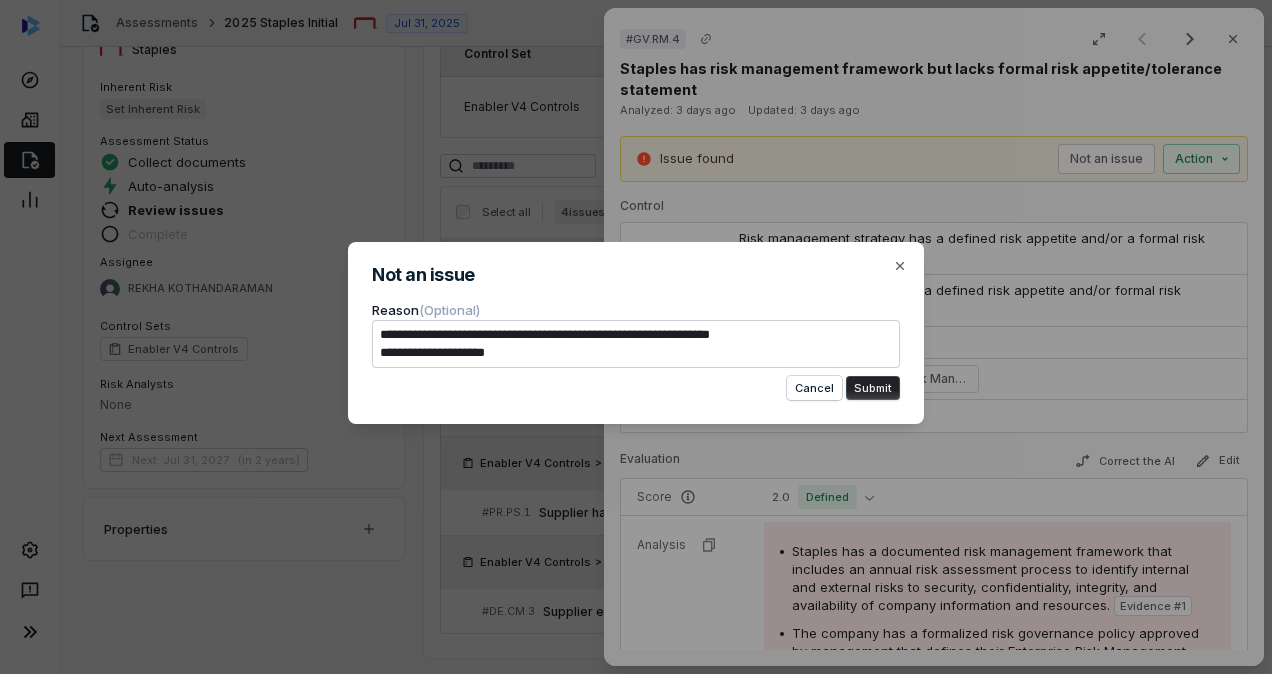 type on "**********" 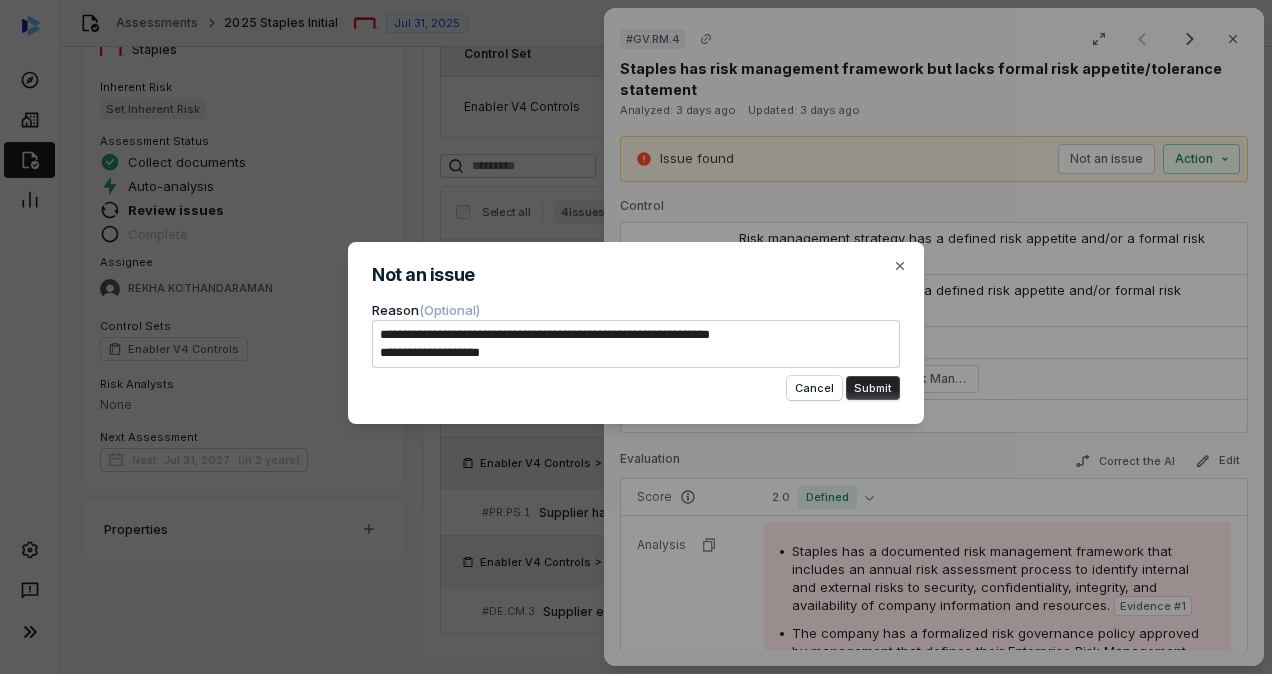 type on "**********" 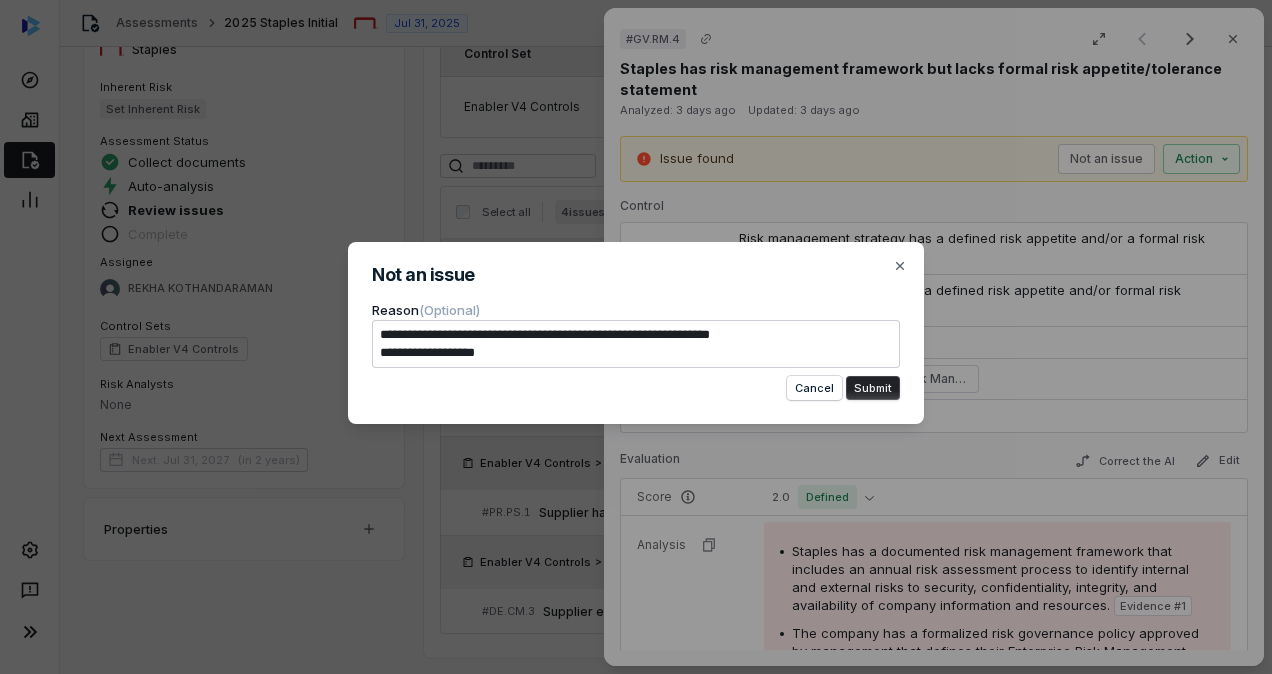 type on "**********" 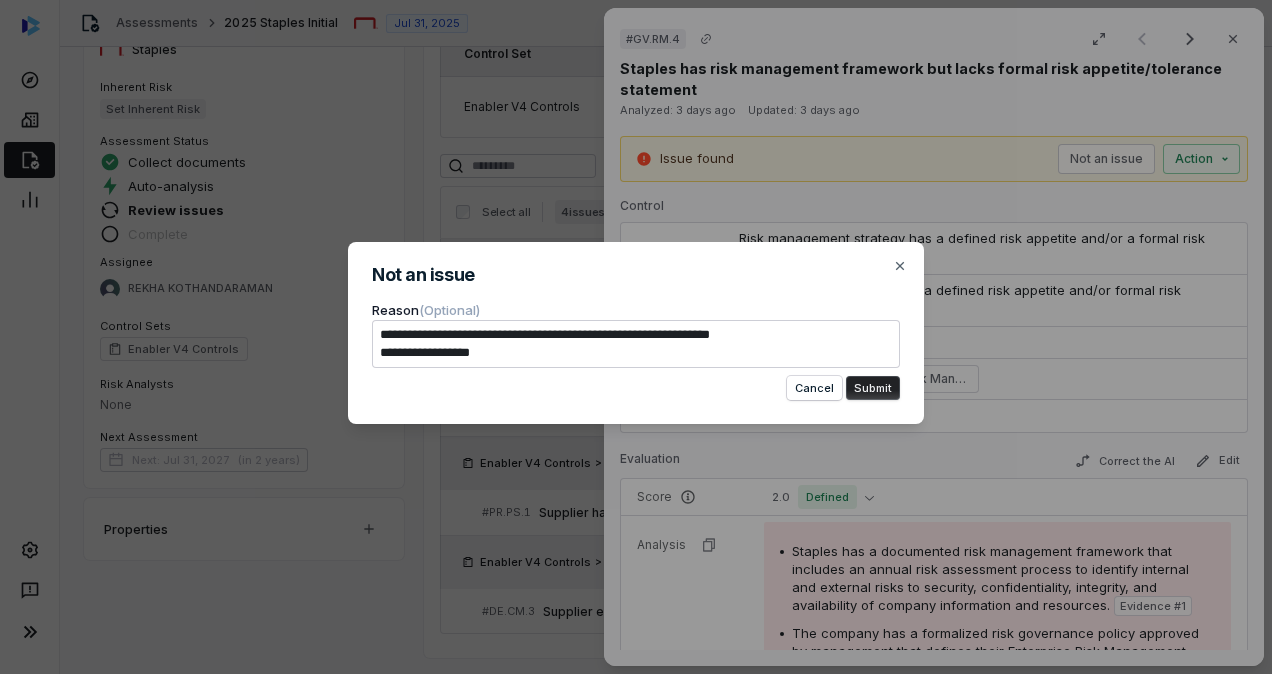type on "**********" 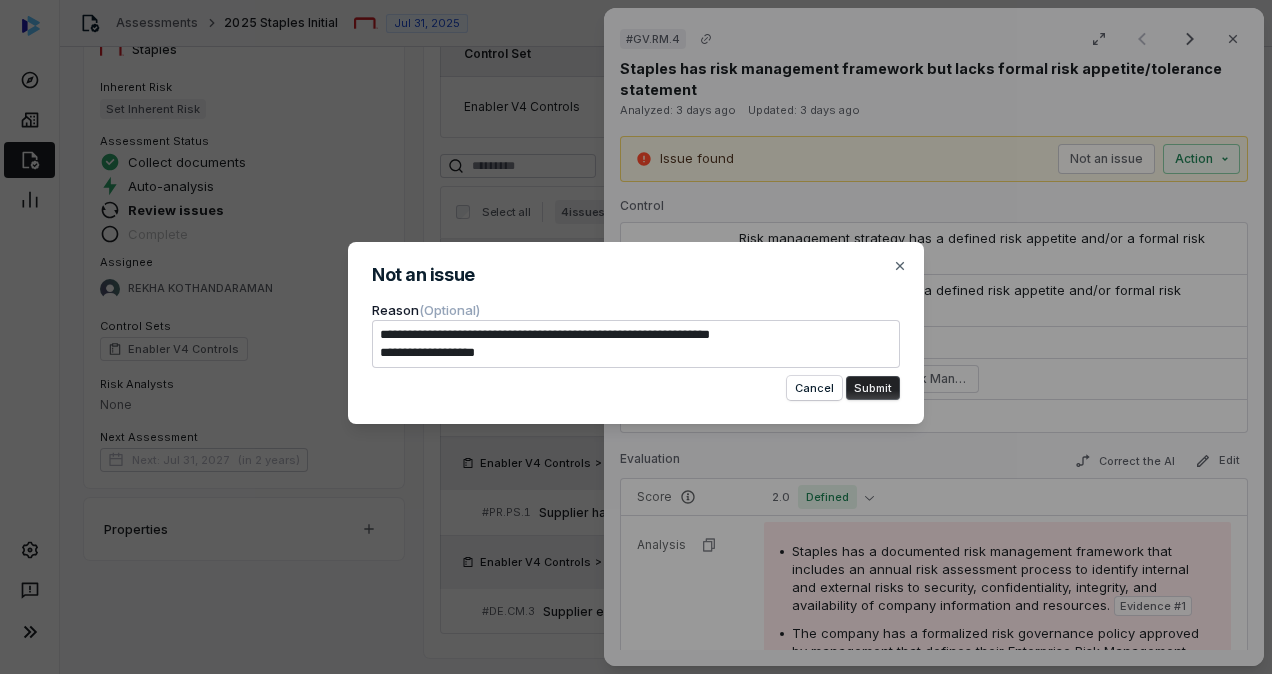 type on "*" 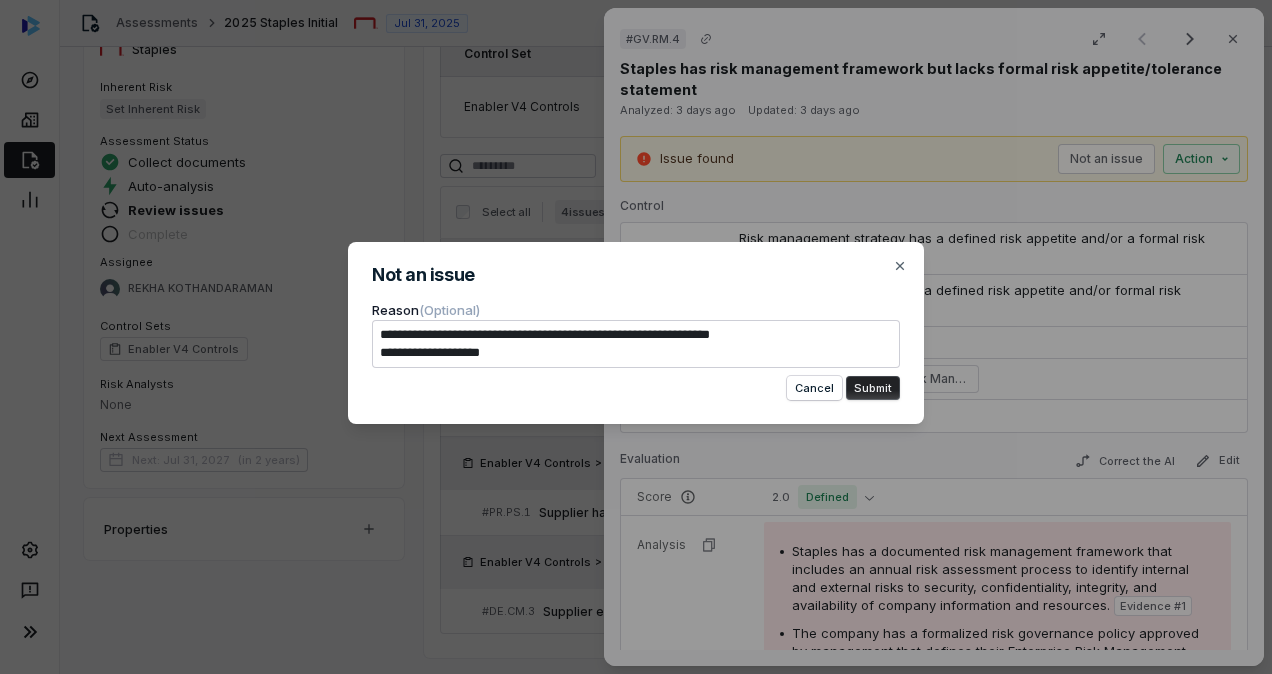 type on "**********" 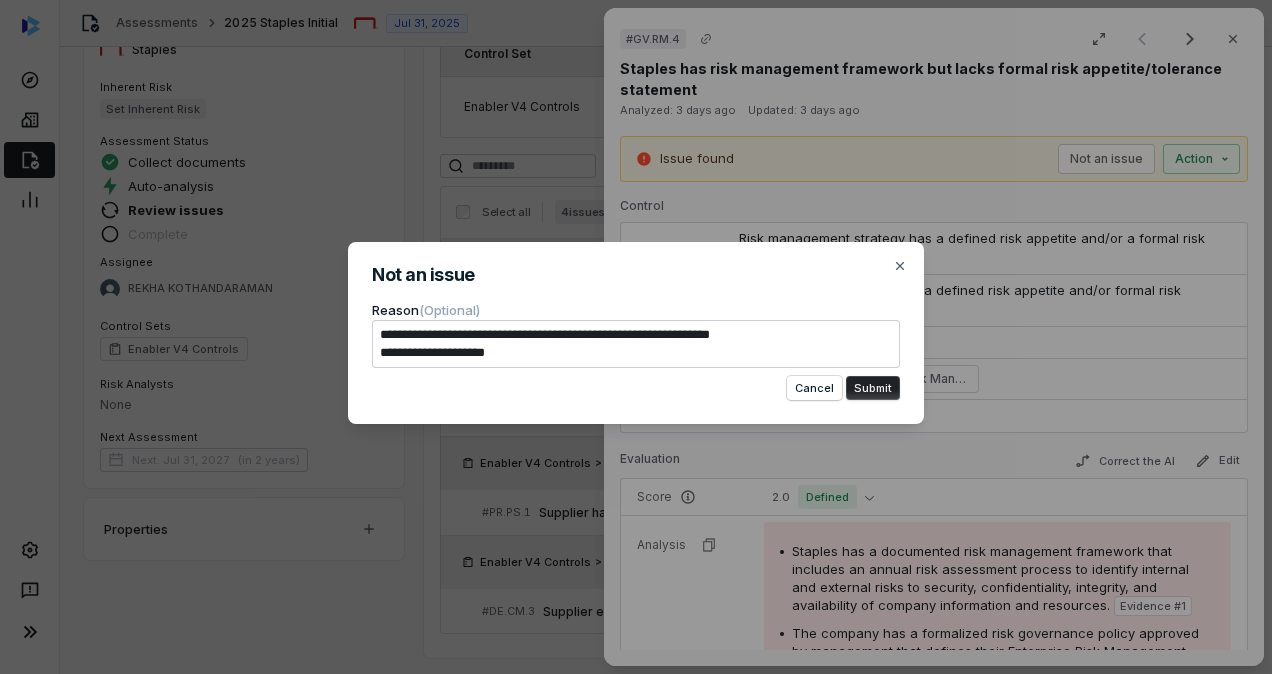 type on "**********" 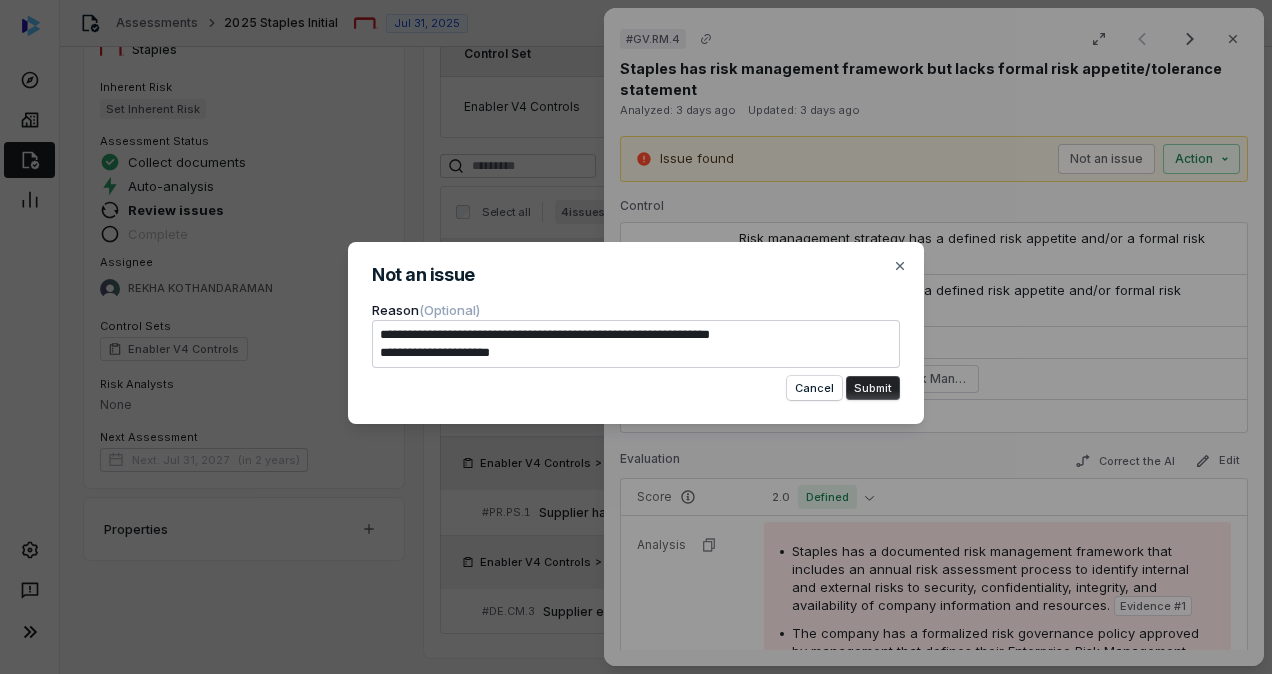 type on "**********" 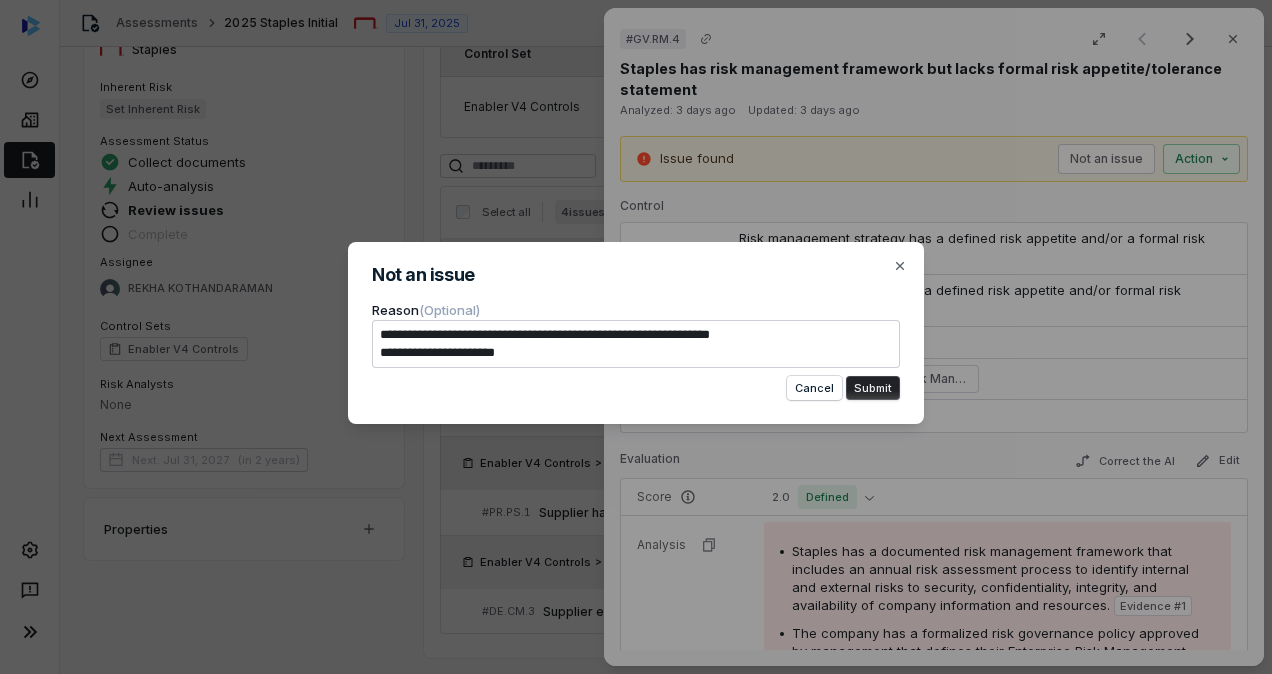 type on "**********" 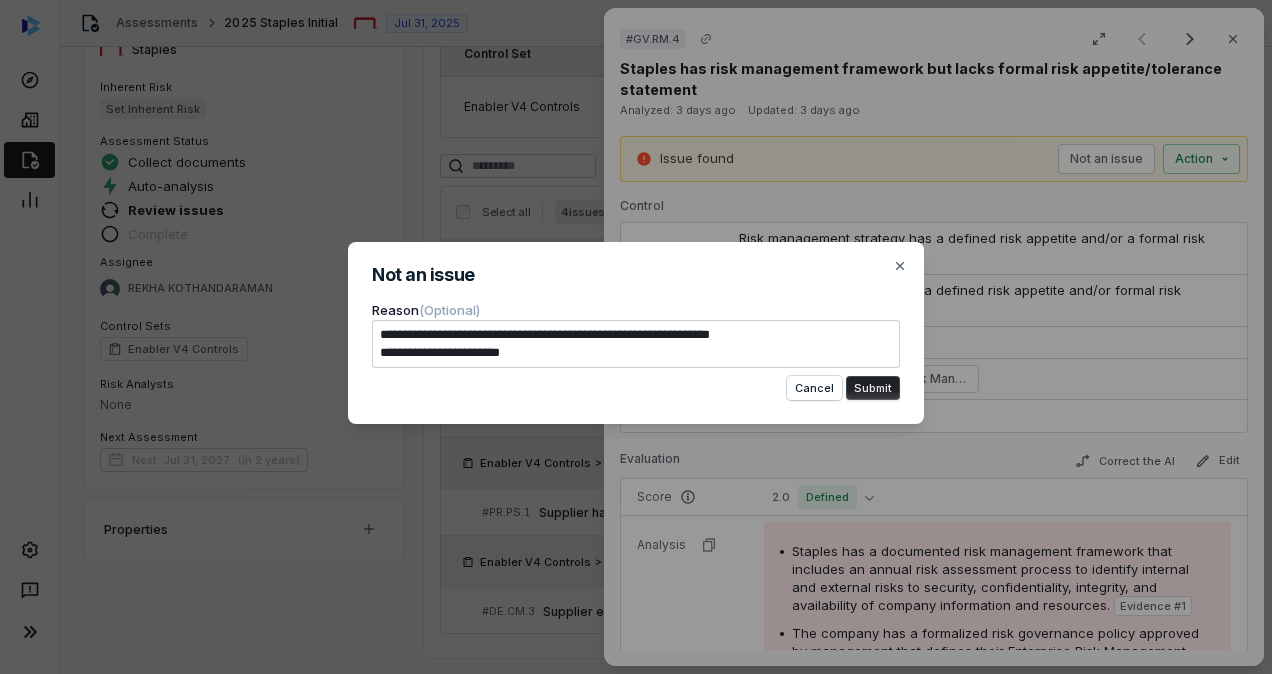 type on "**********" 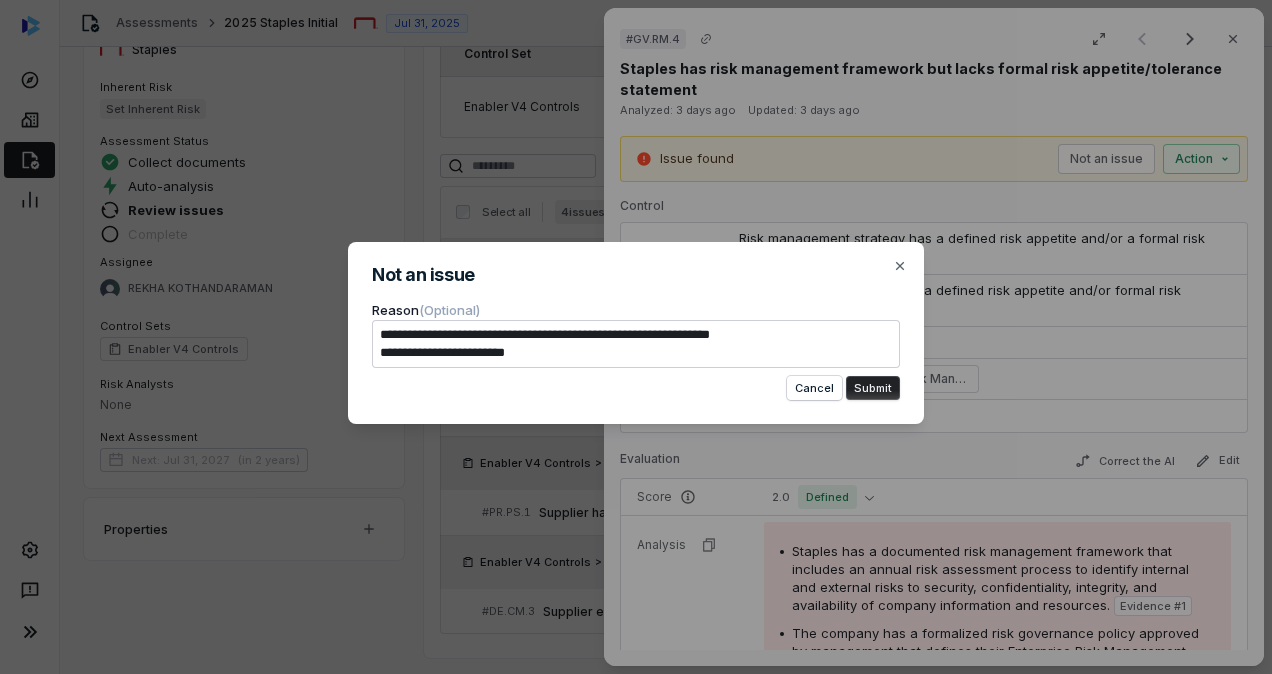 type on "**********" 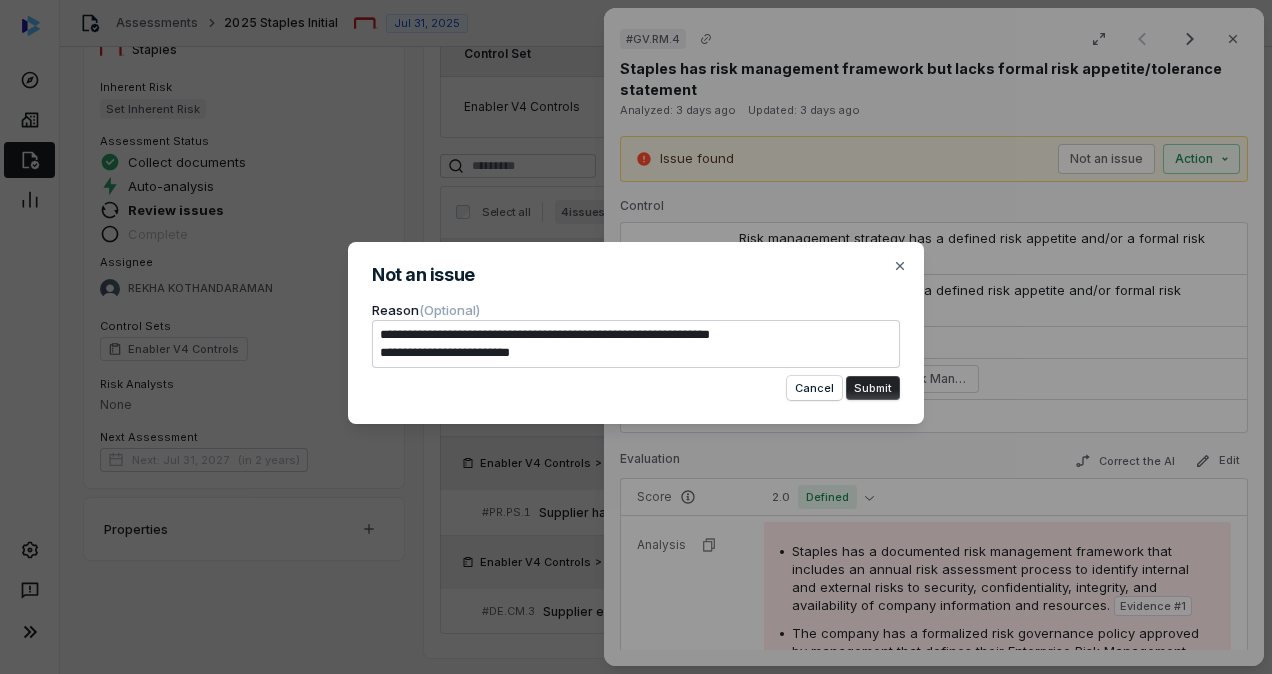 type on "**********" 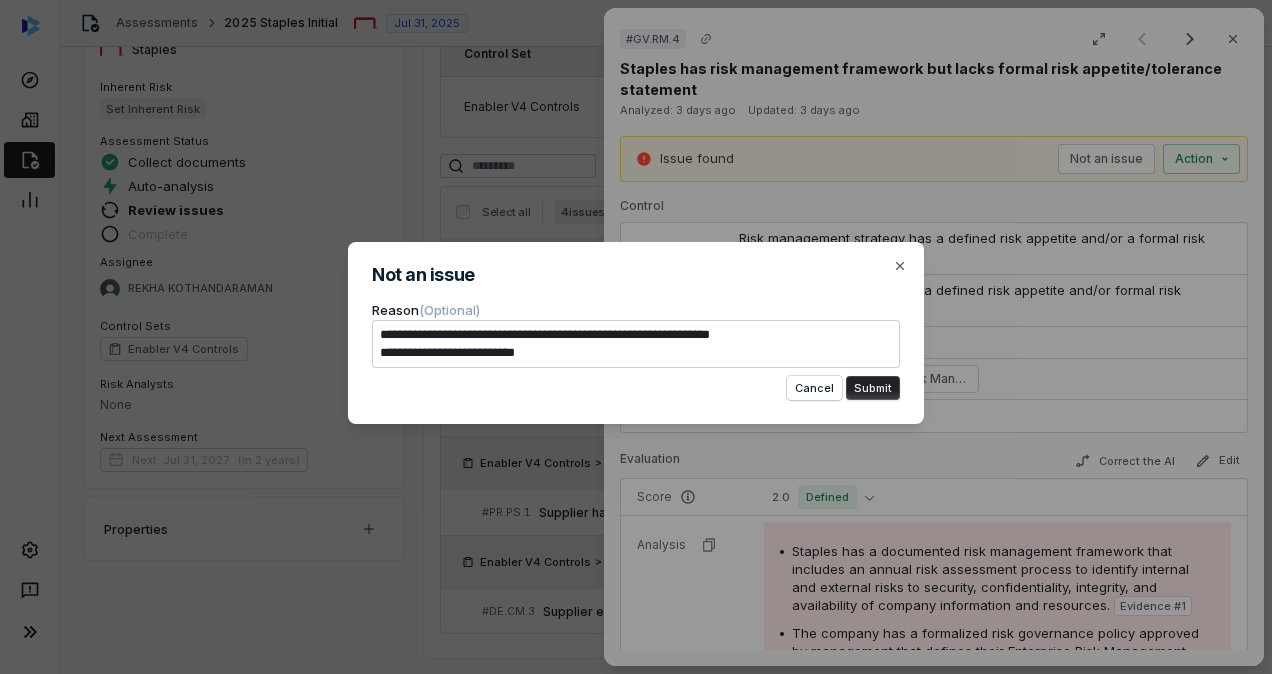 type on "**********" 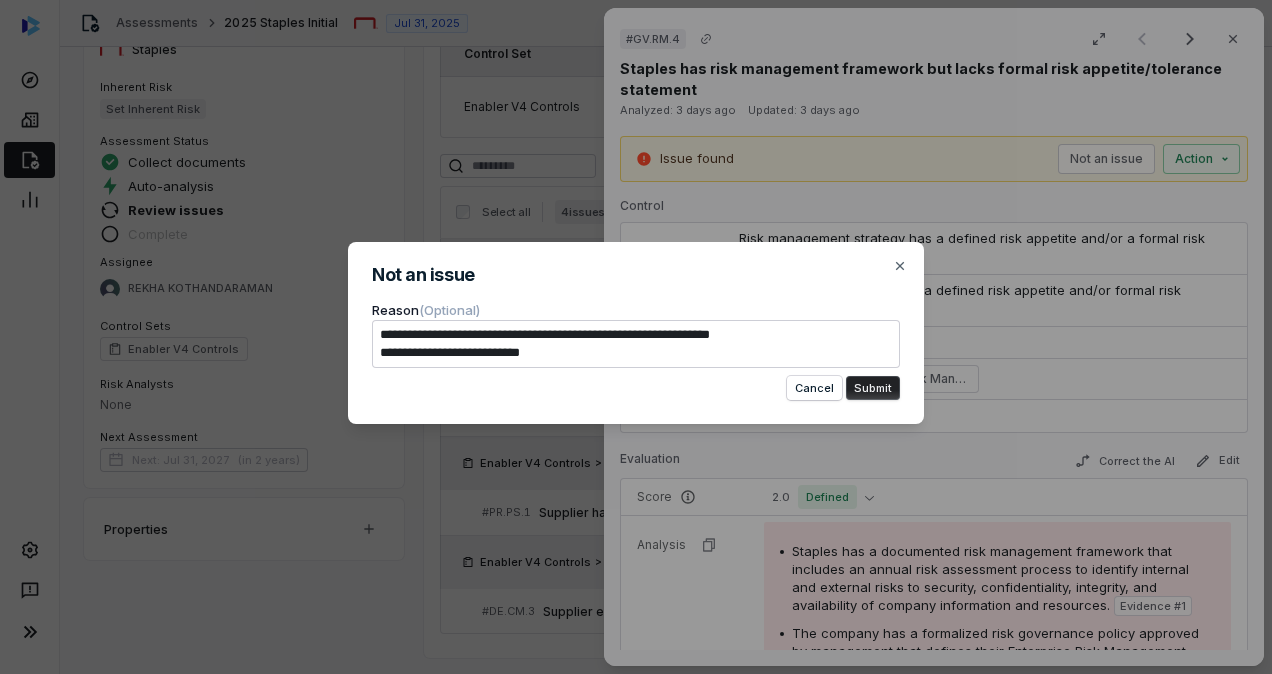 type on "**********" 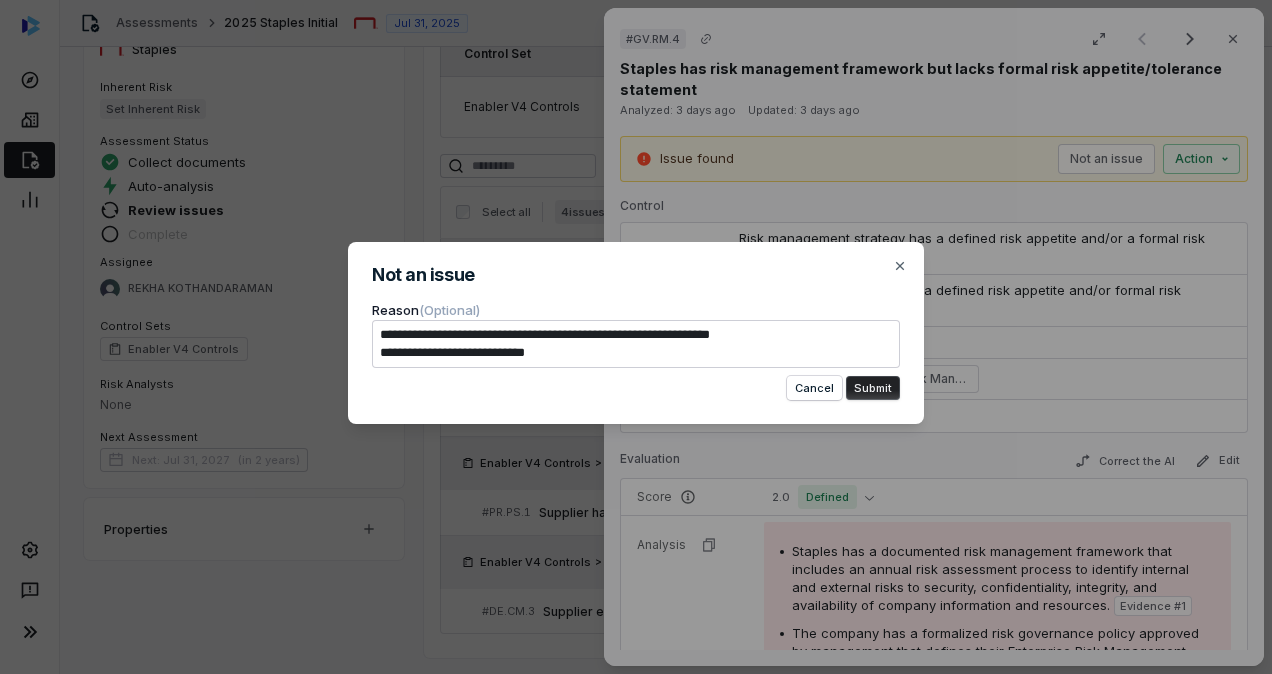 type on "**********" 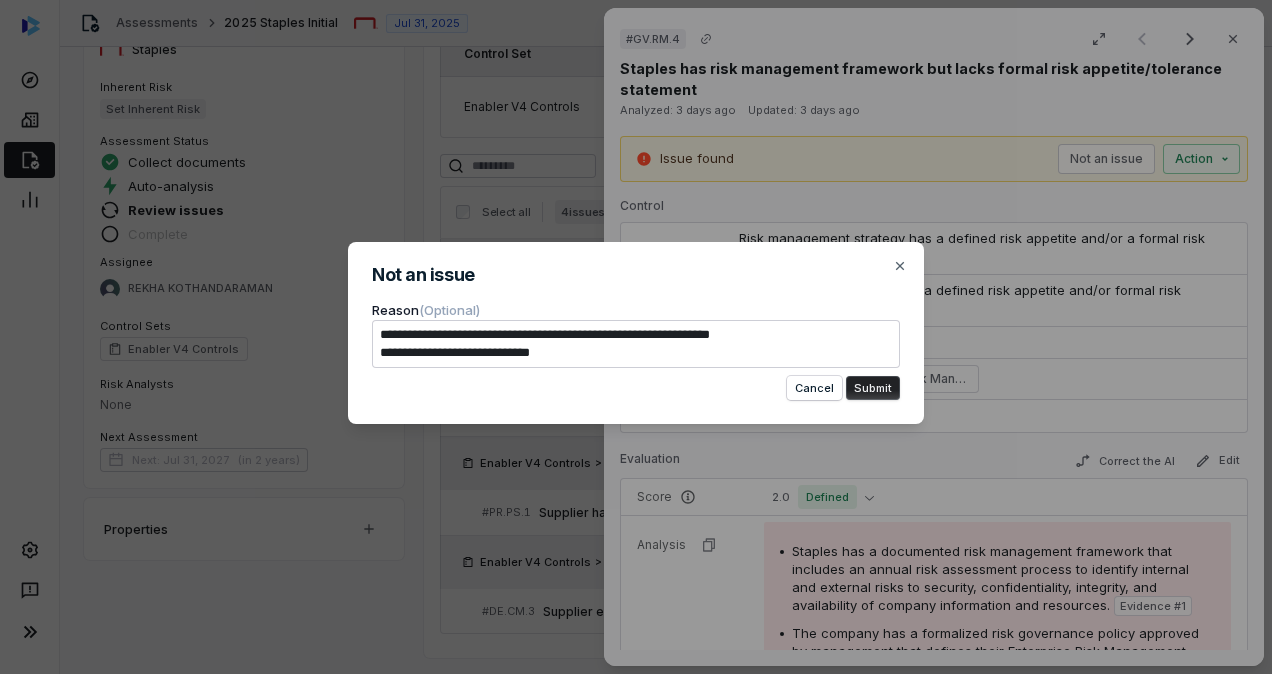 type on "**********" 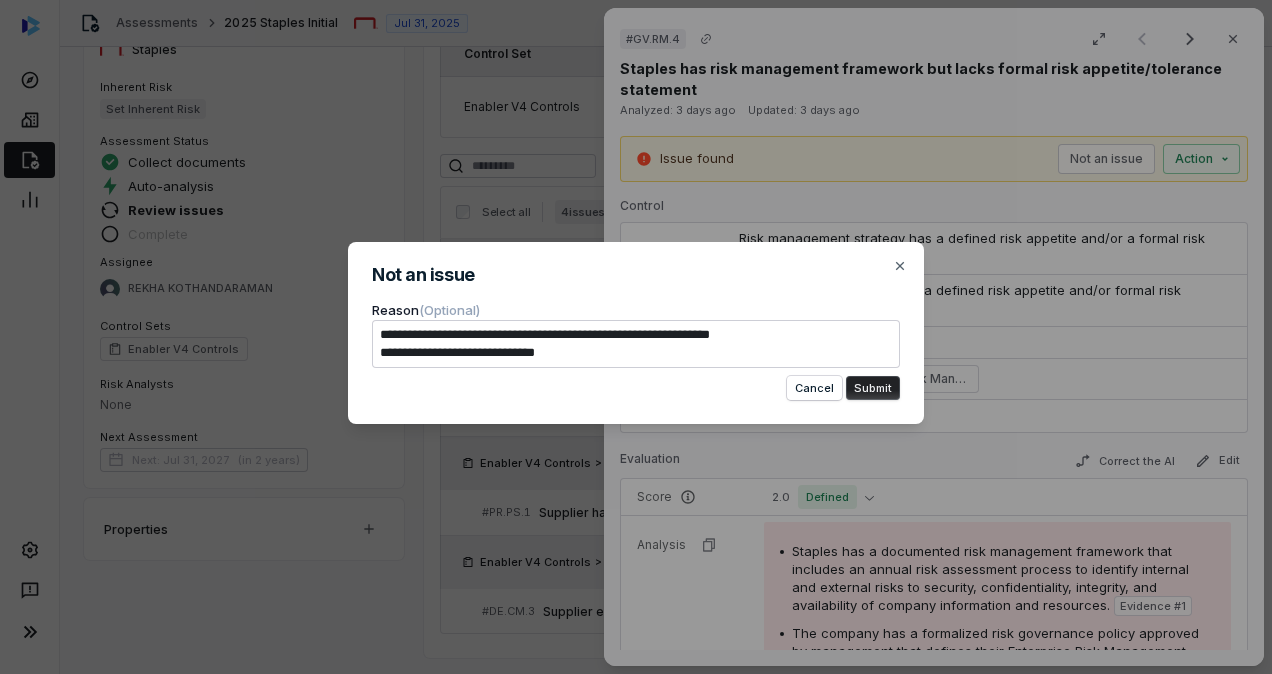 type on "**********" 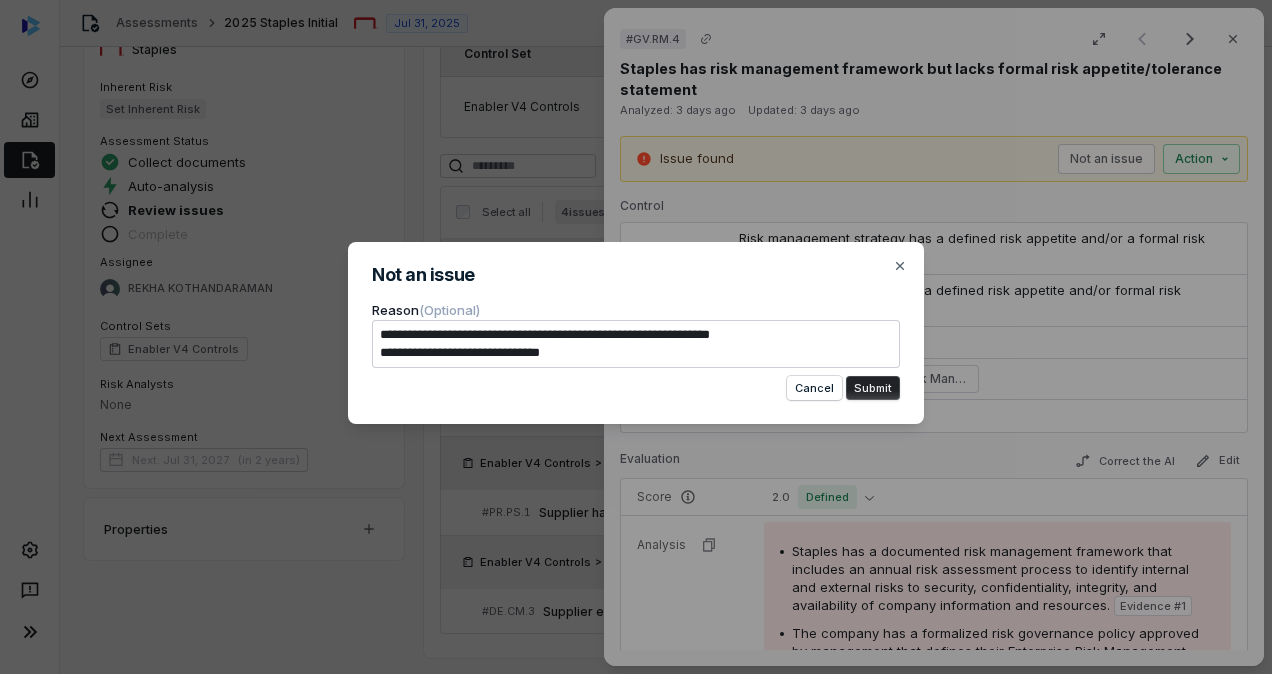 type on "**********" 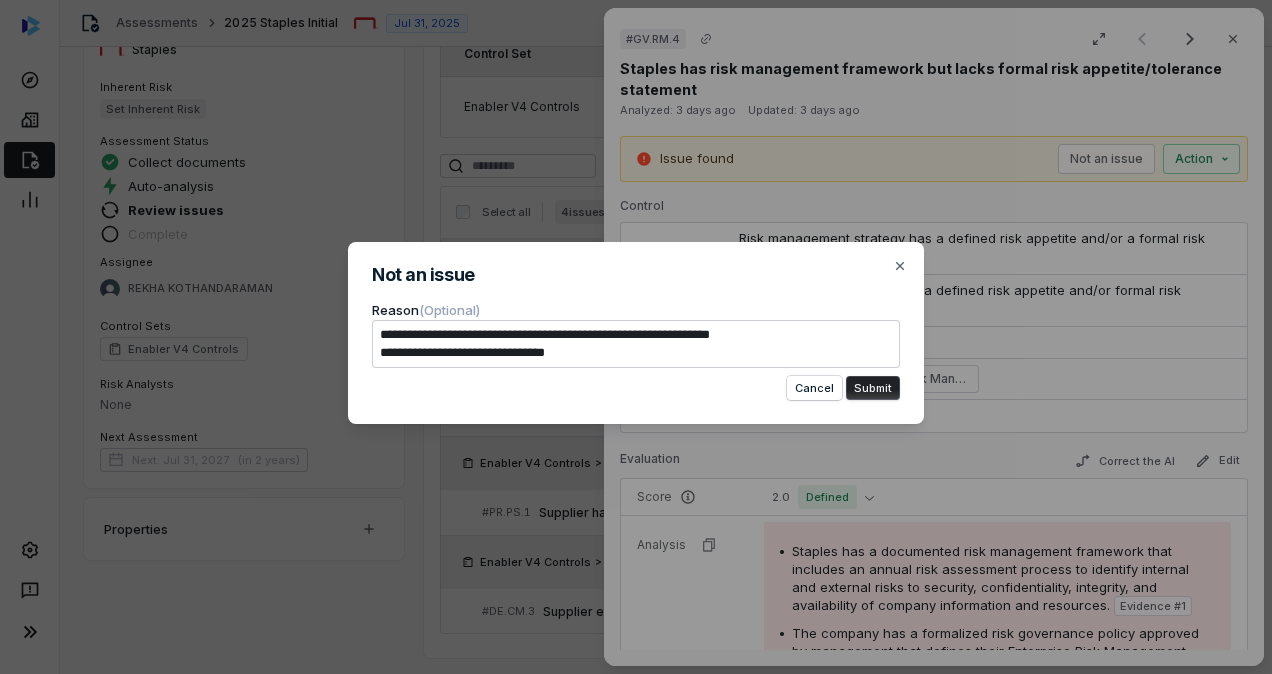 type on "**********" 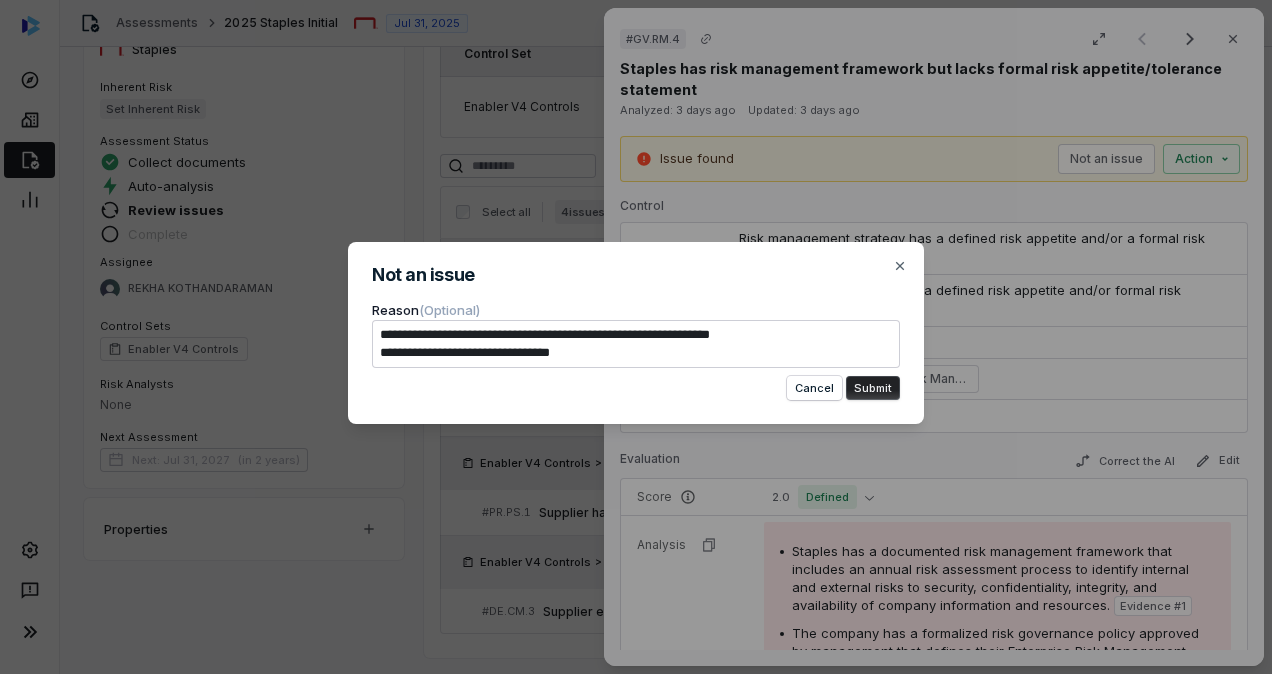 type on "**********" 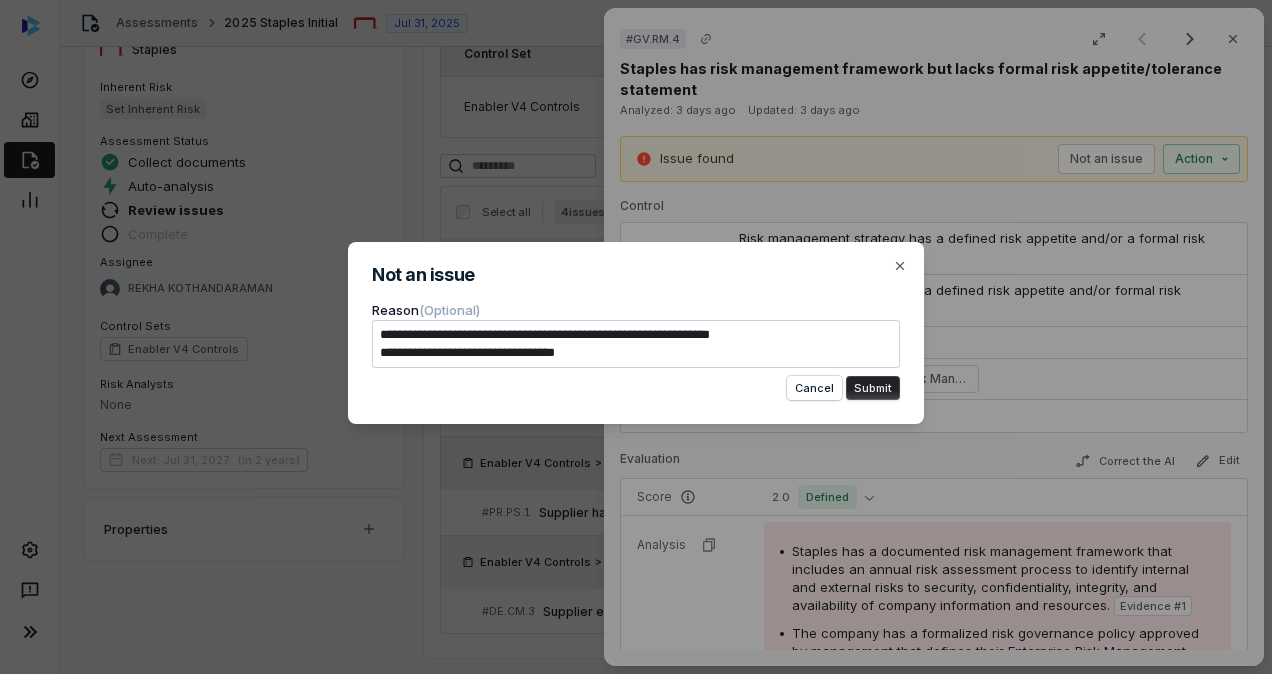 type on "**********" 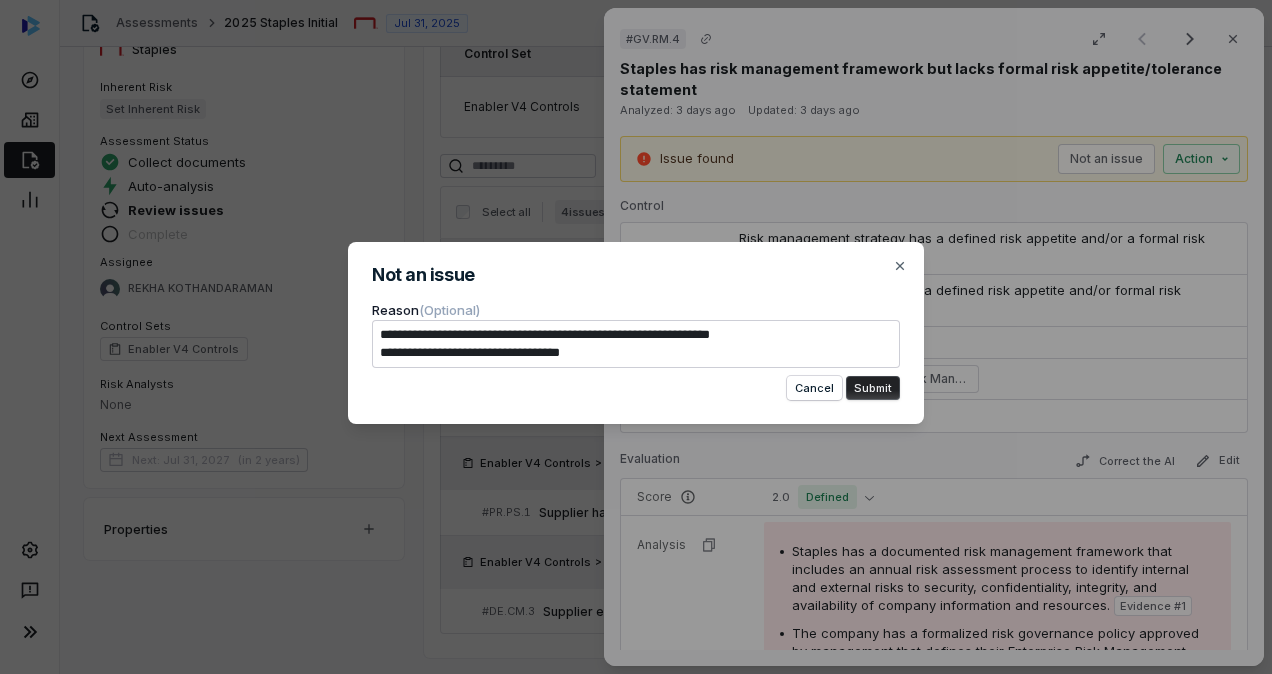 type on "*" 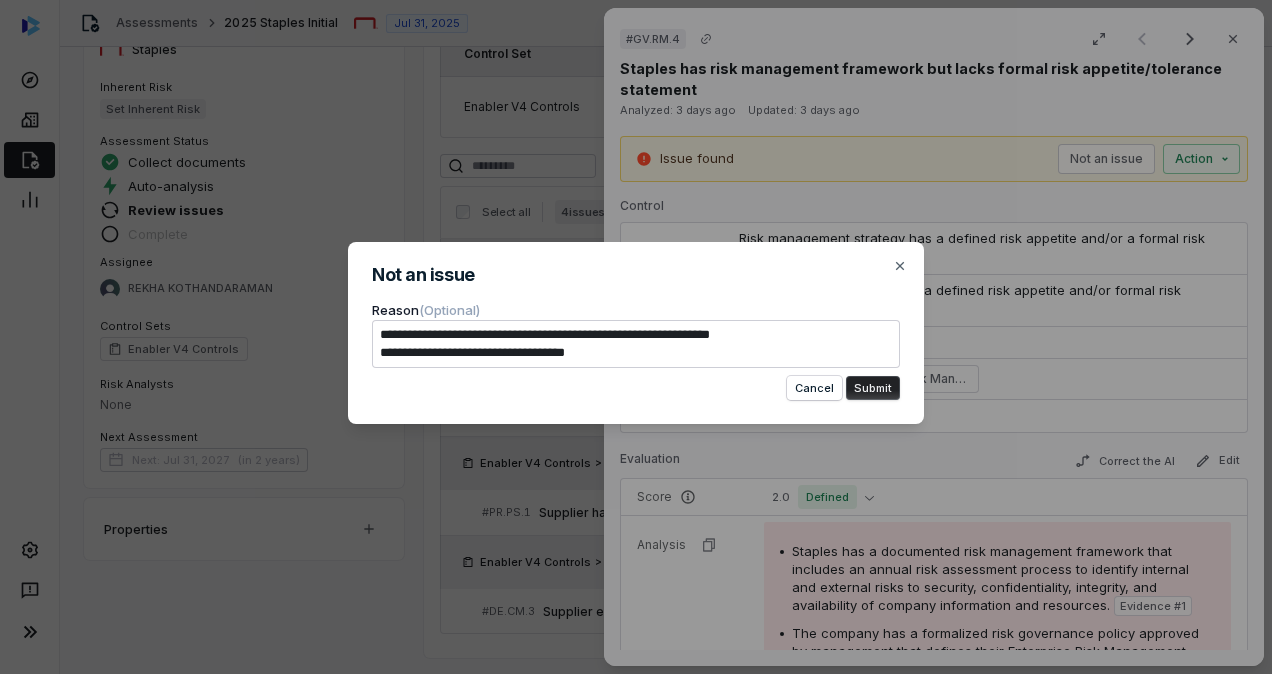 type on "*" 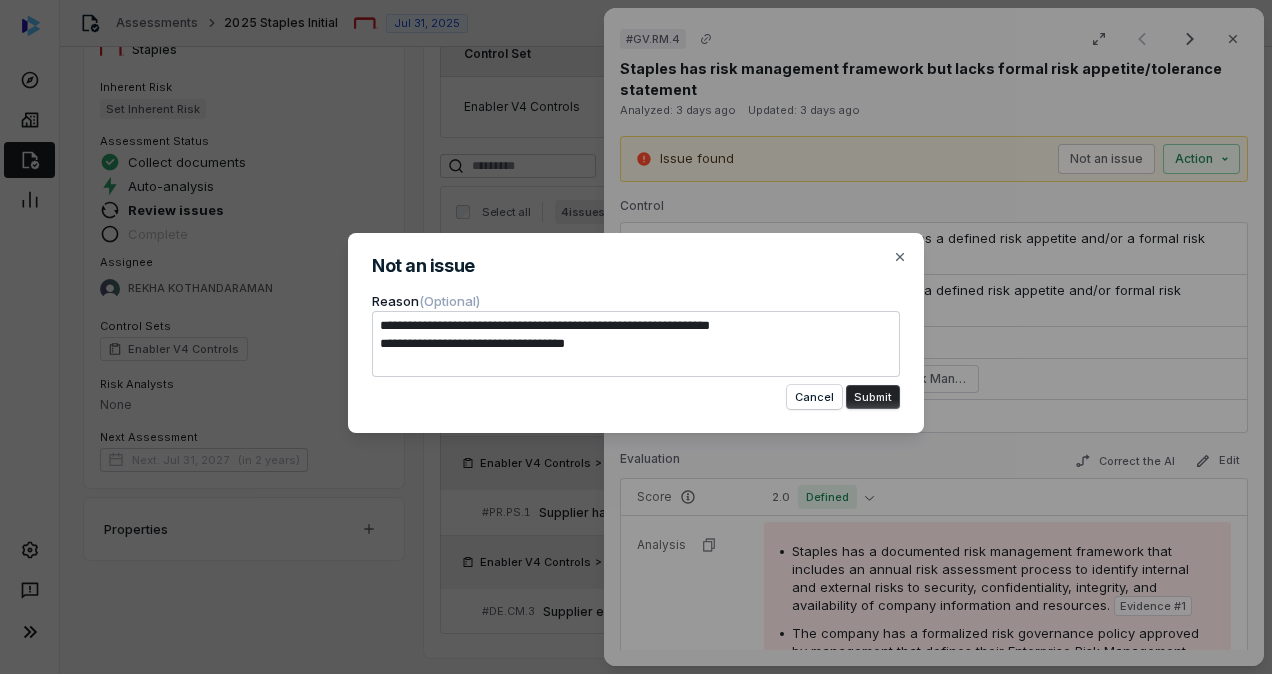 type on "**********" 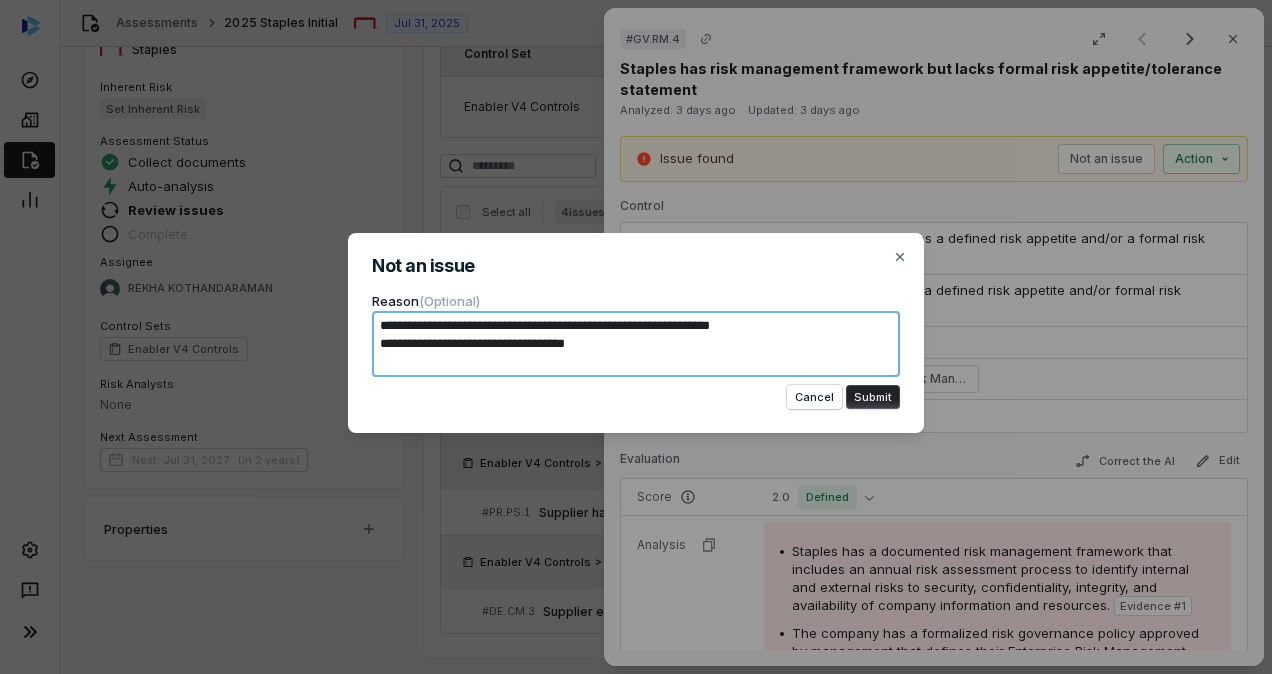 type on "*" 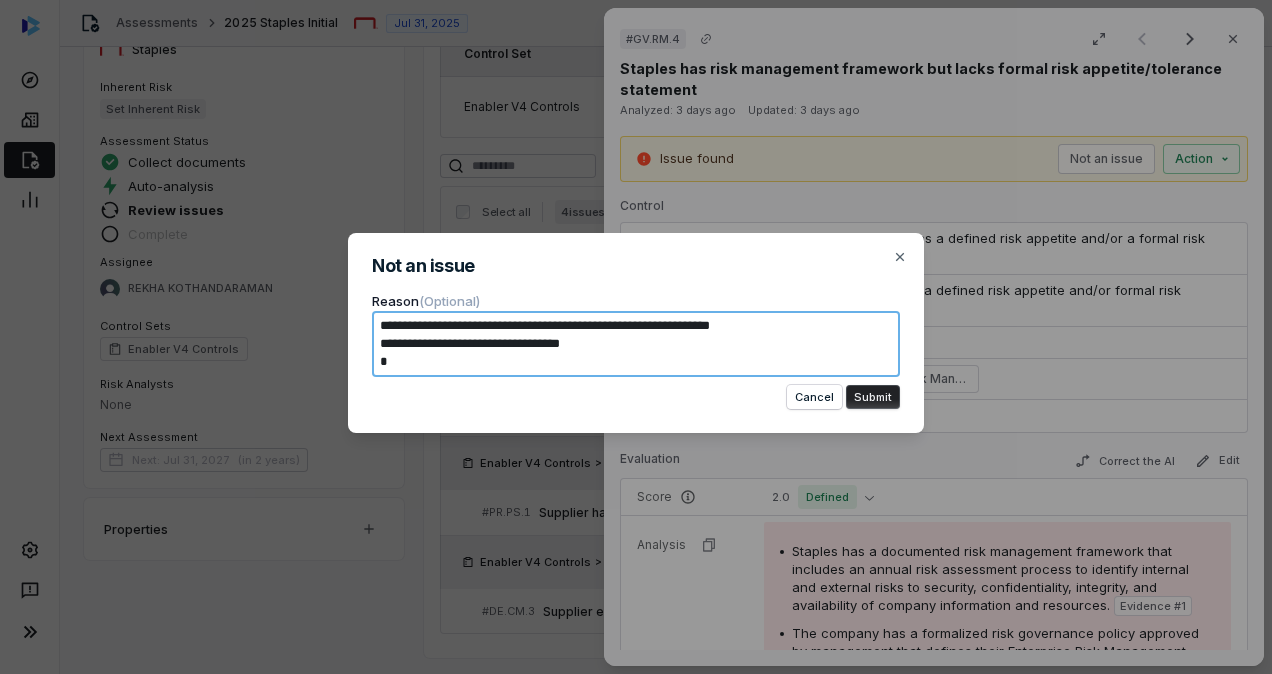type on "**********" 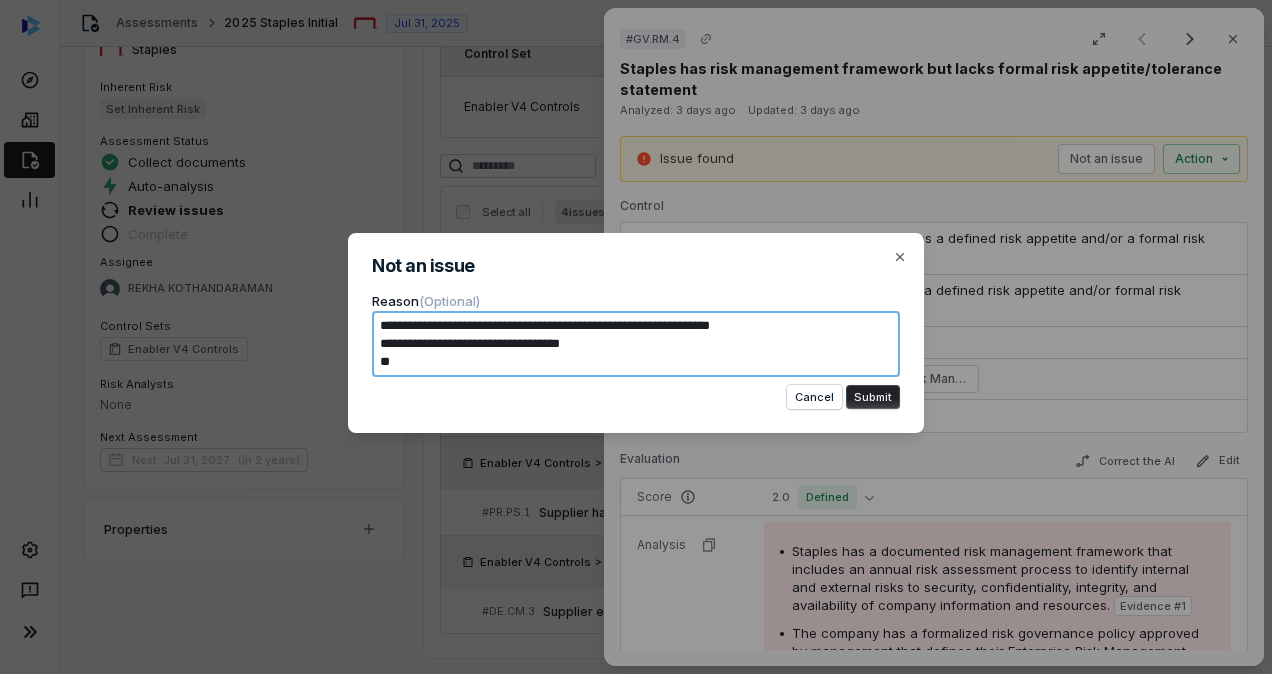 type on "**********" 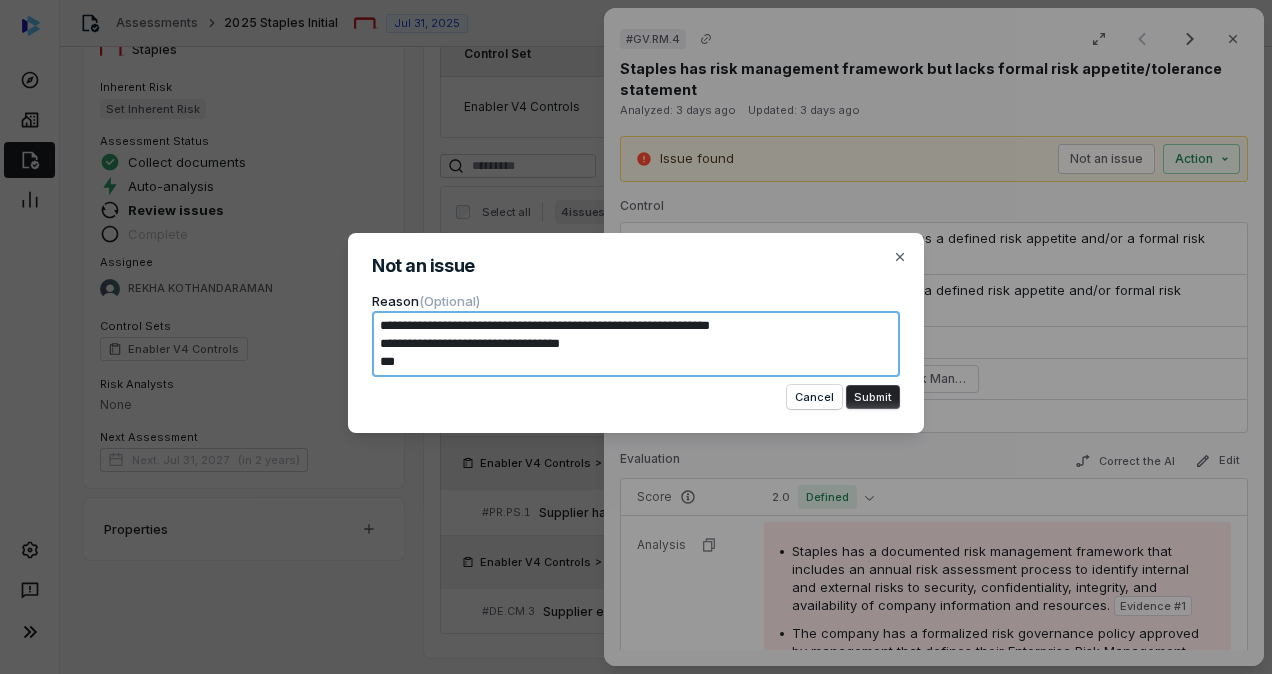 type on "**********" 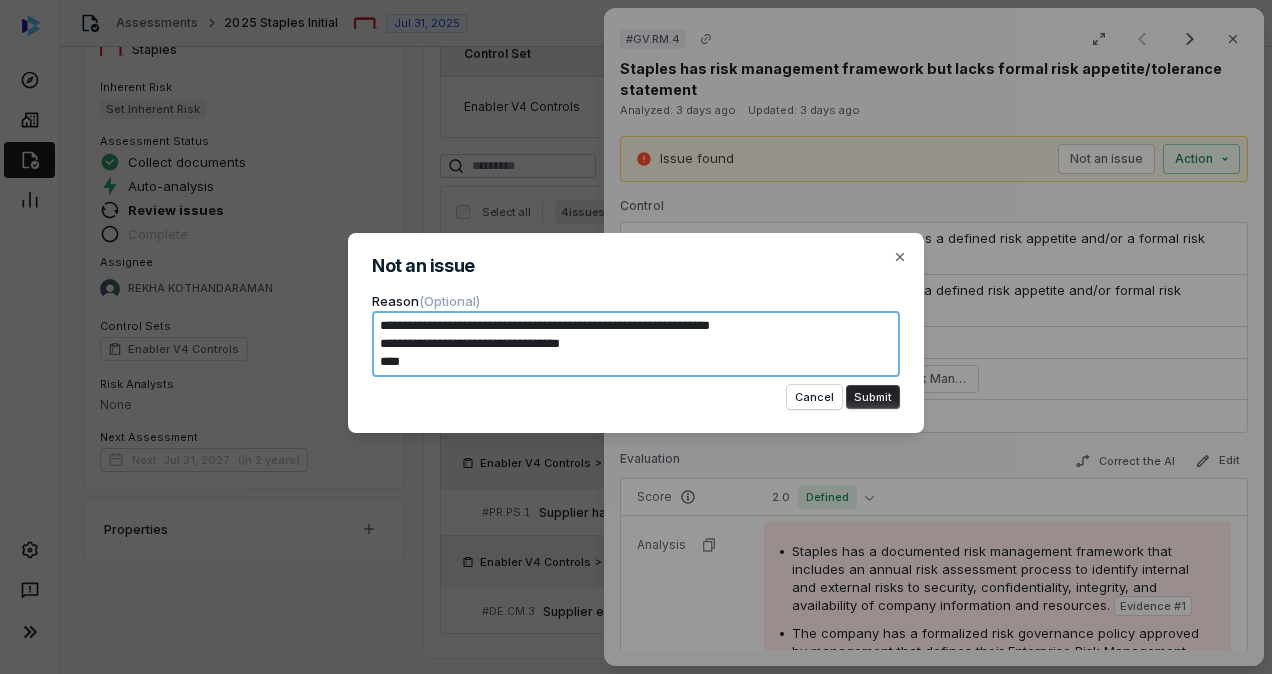 type on "**********" 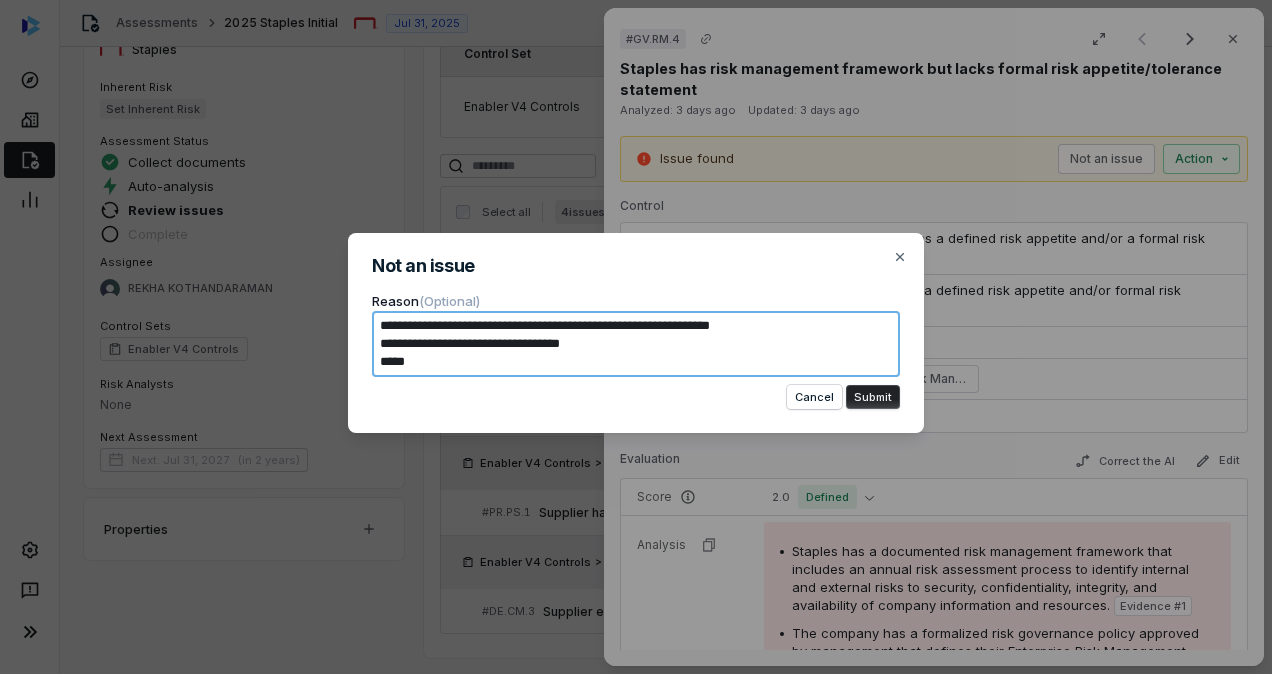 type on "**********" 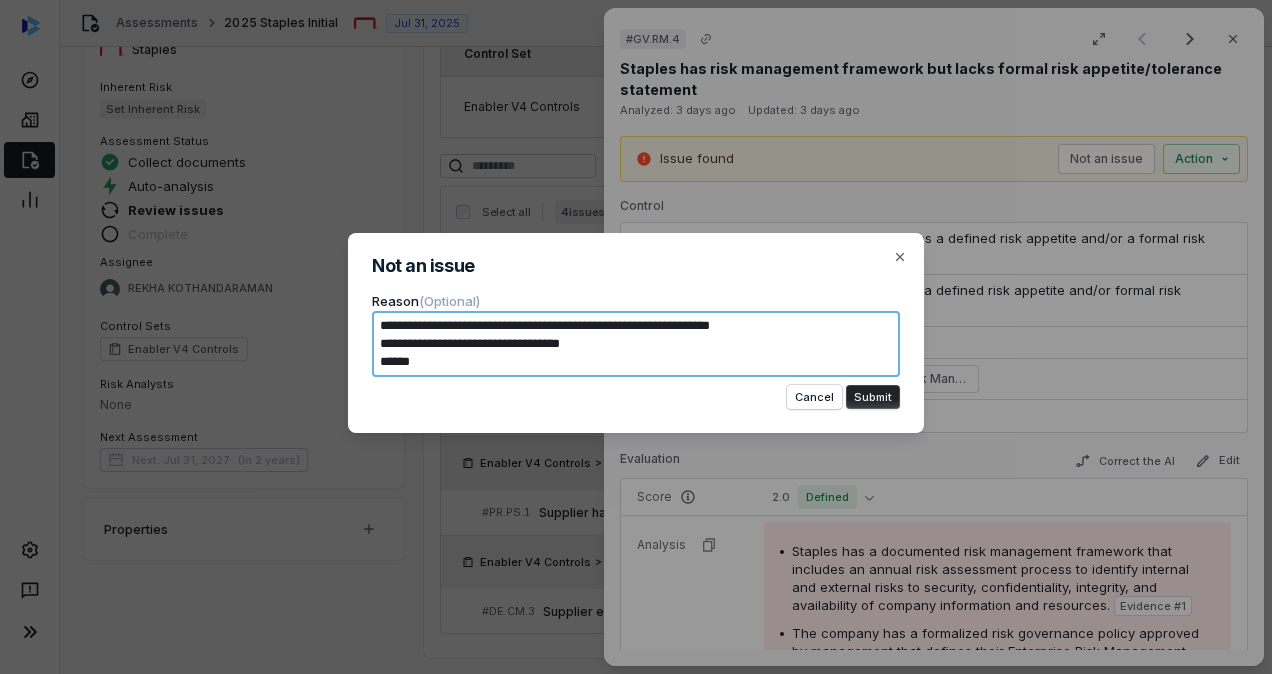 type on "**********" 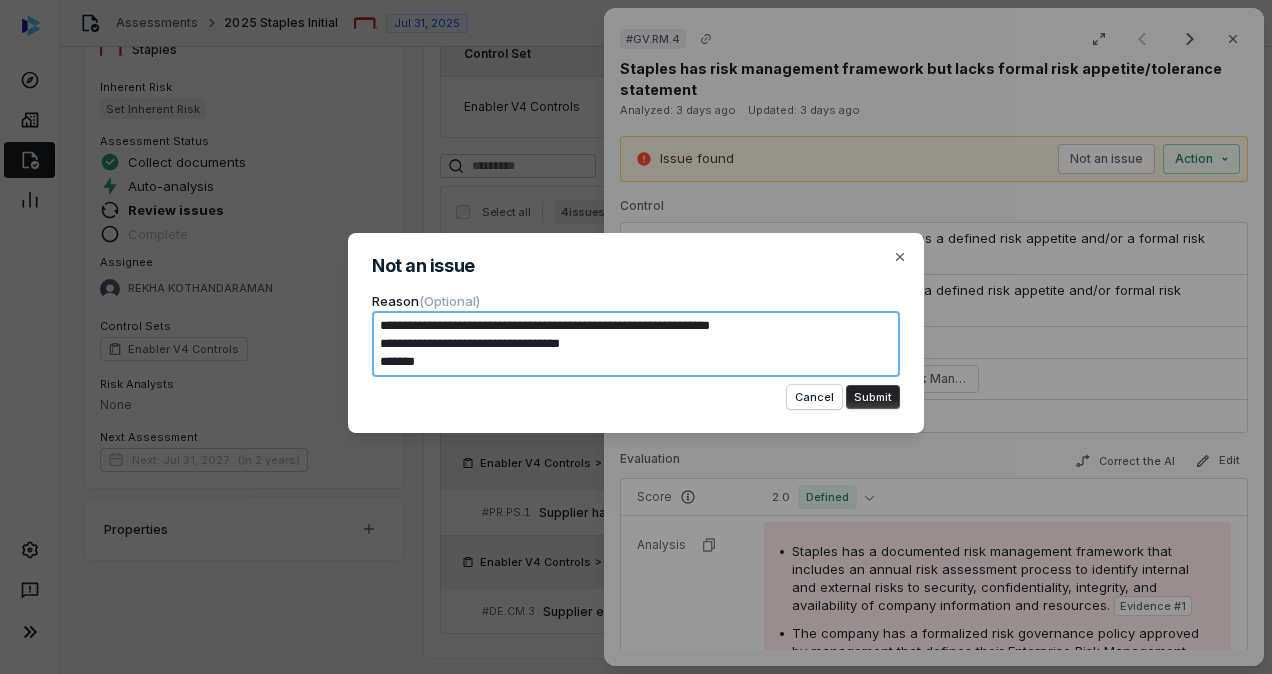 type on "**********" 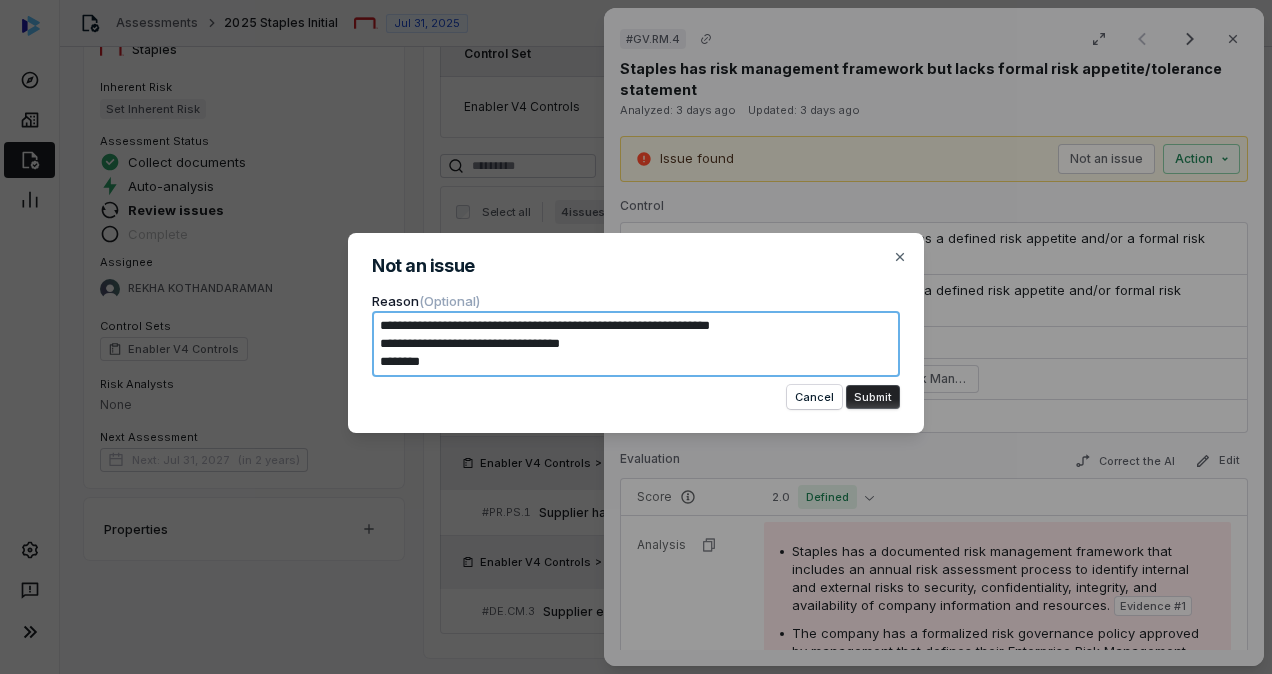 type on "*" 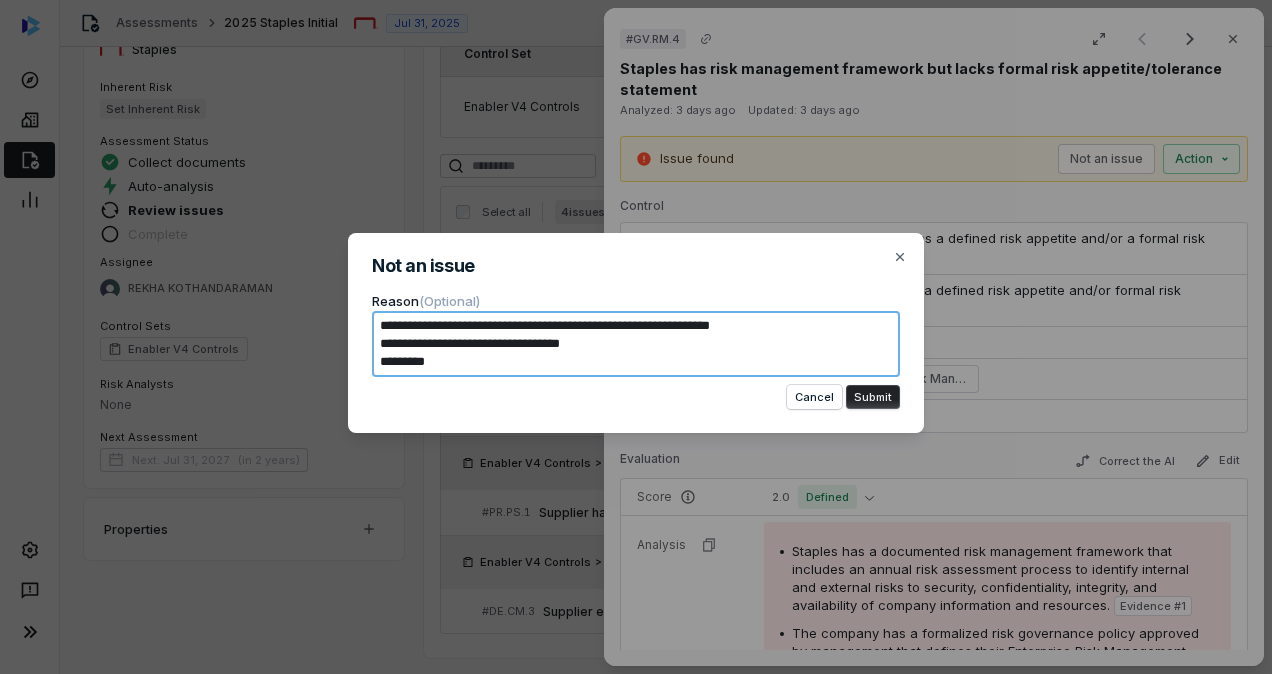 type on "**********" 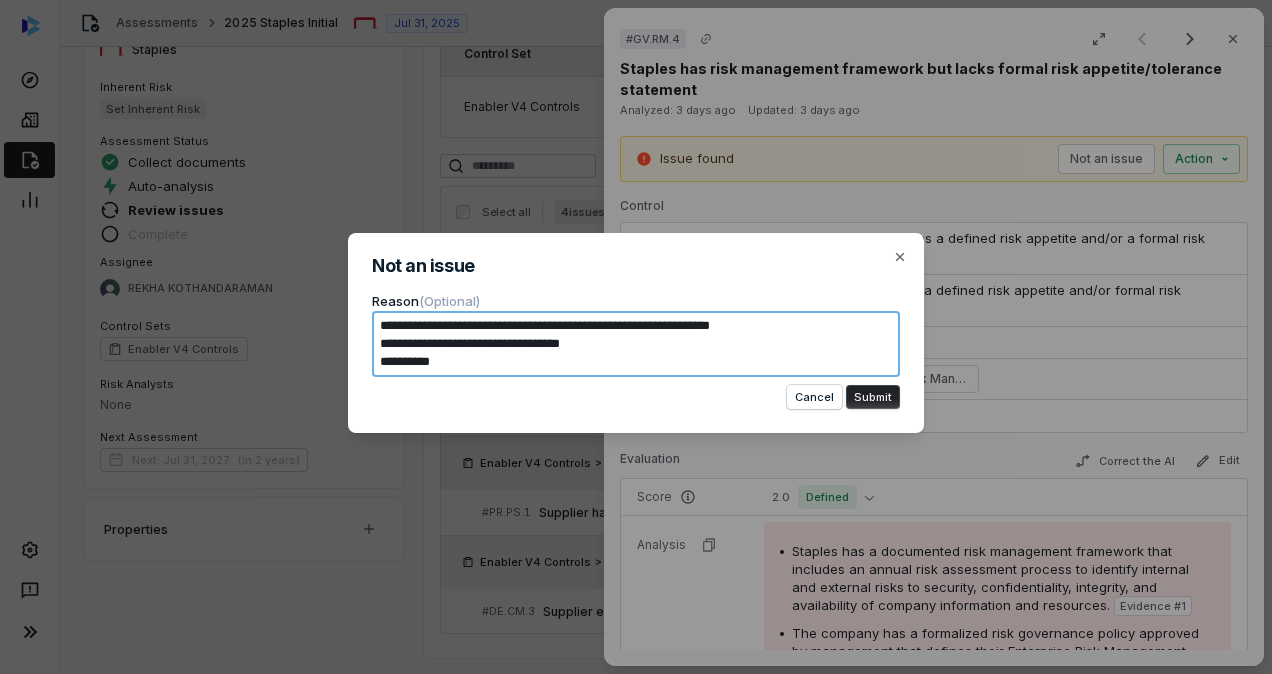 type on "**********" 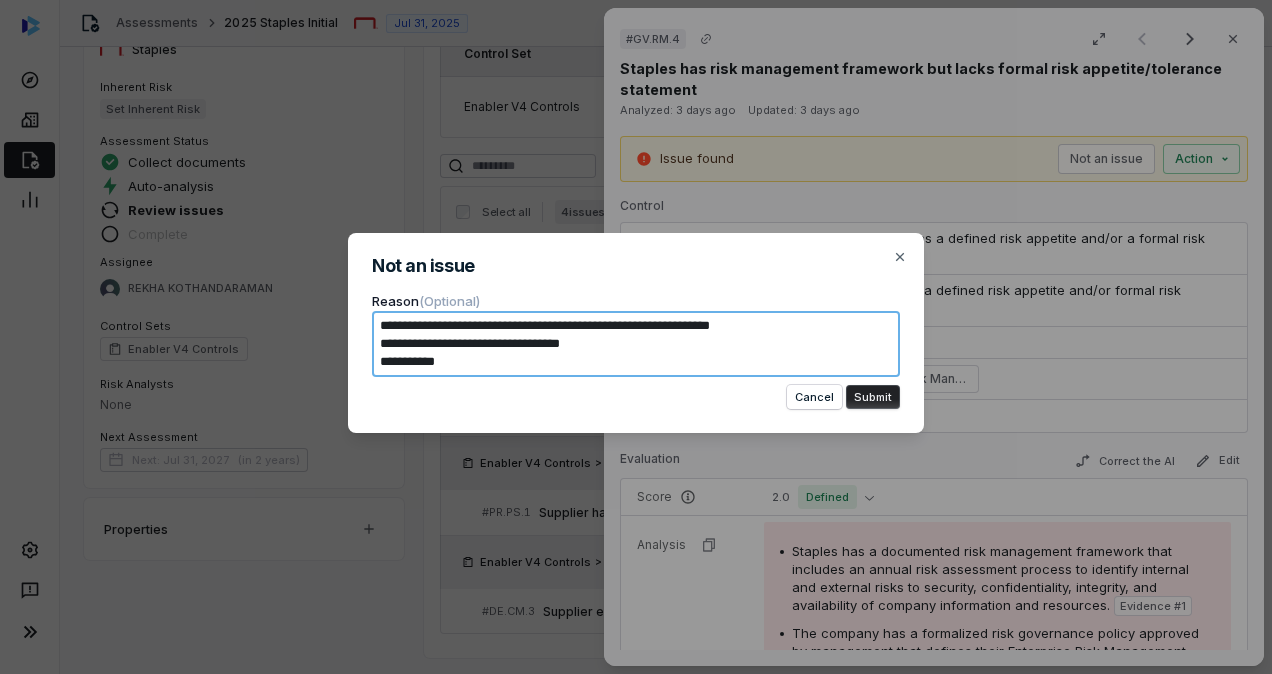 type on "**********" 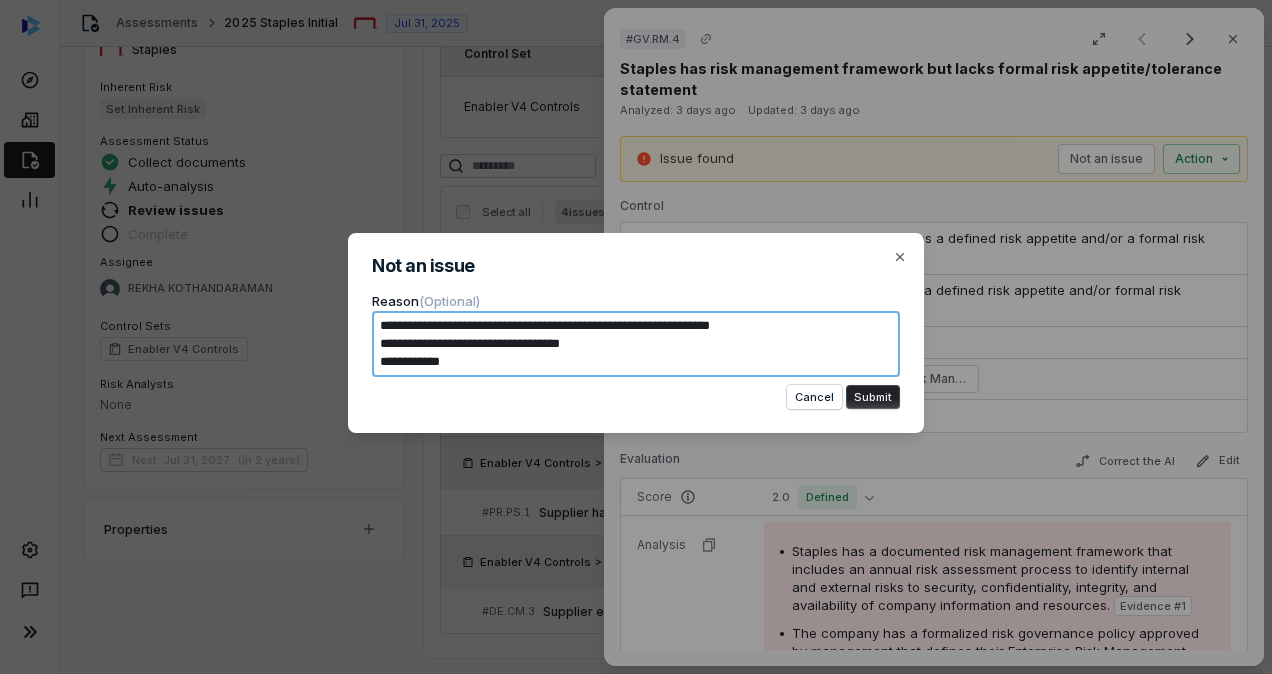 type on "**********" 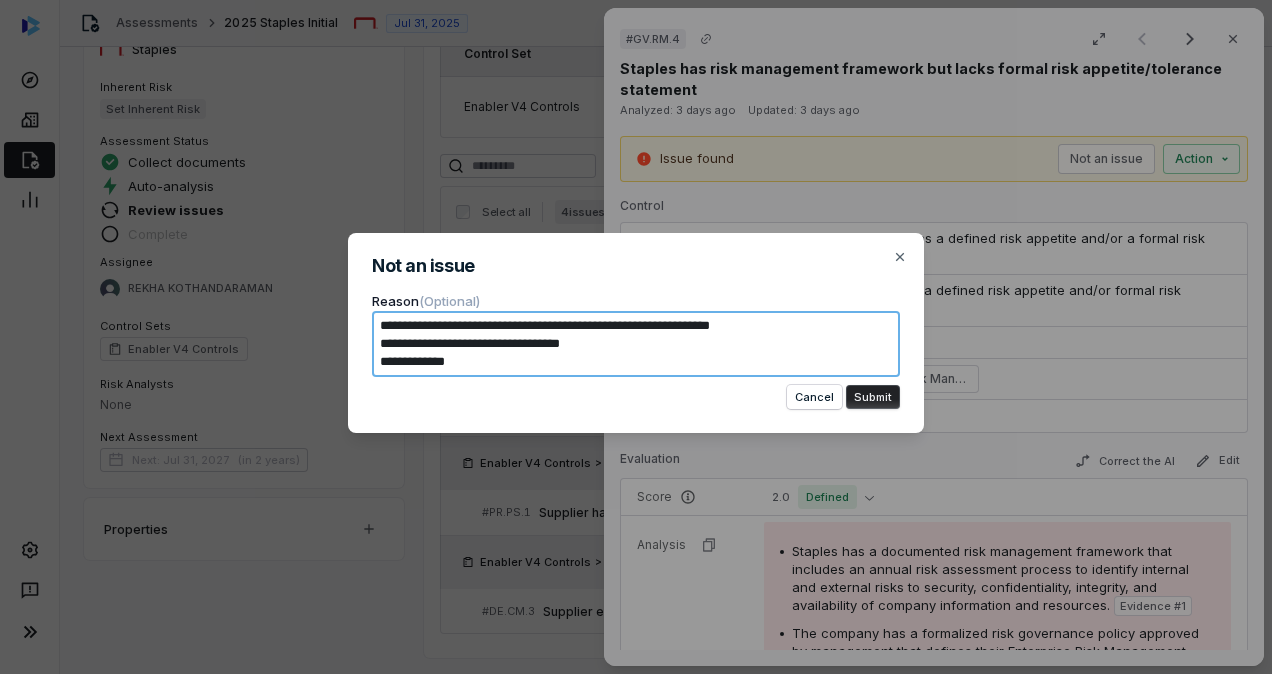 type on "**********" 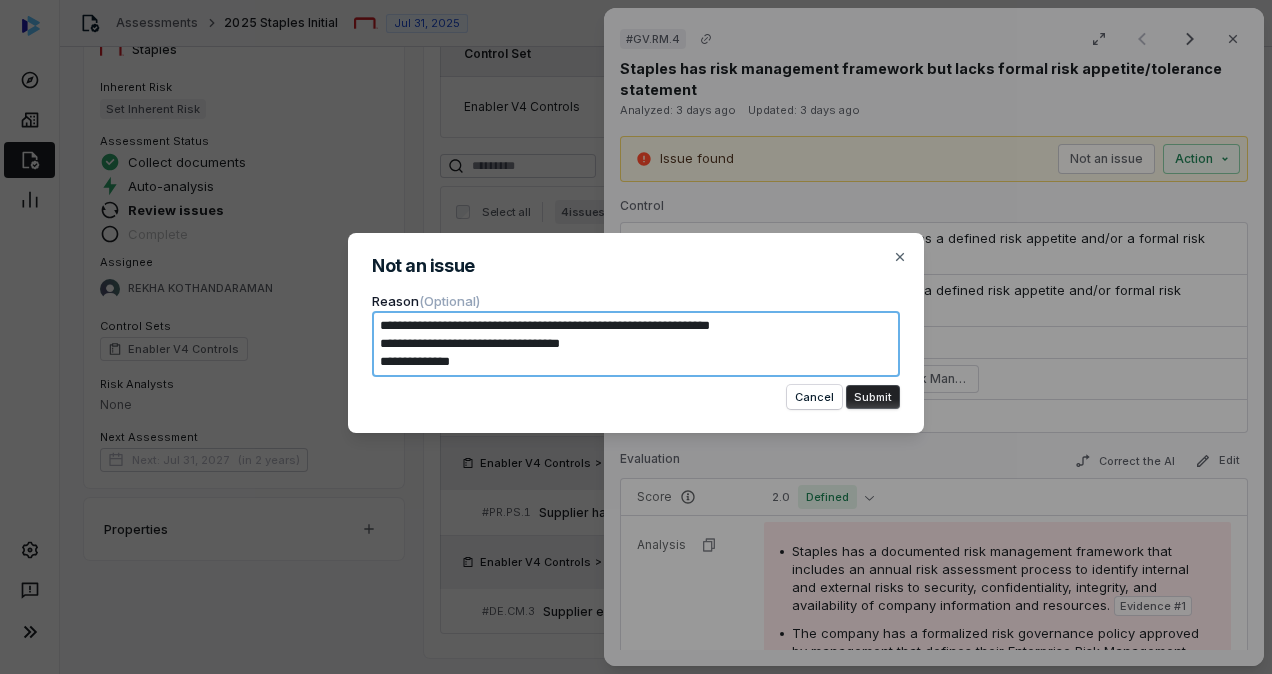 type on "**********" 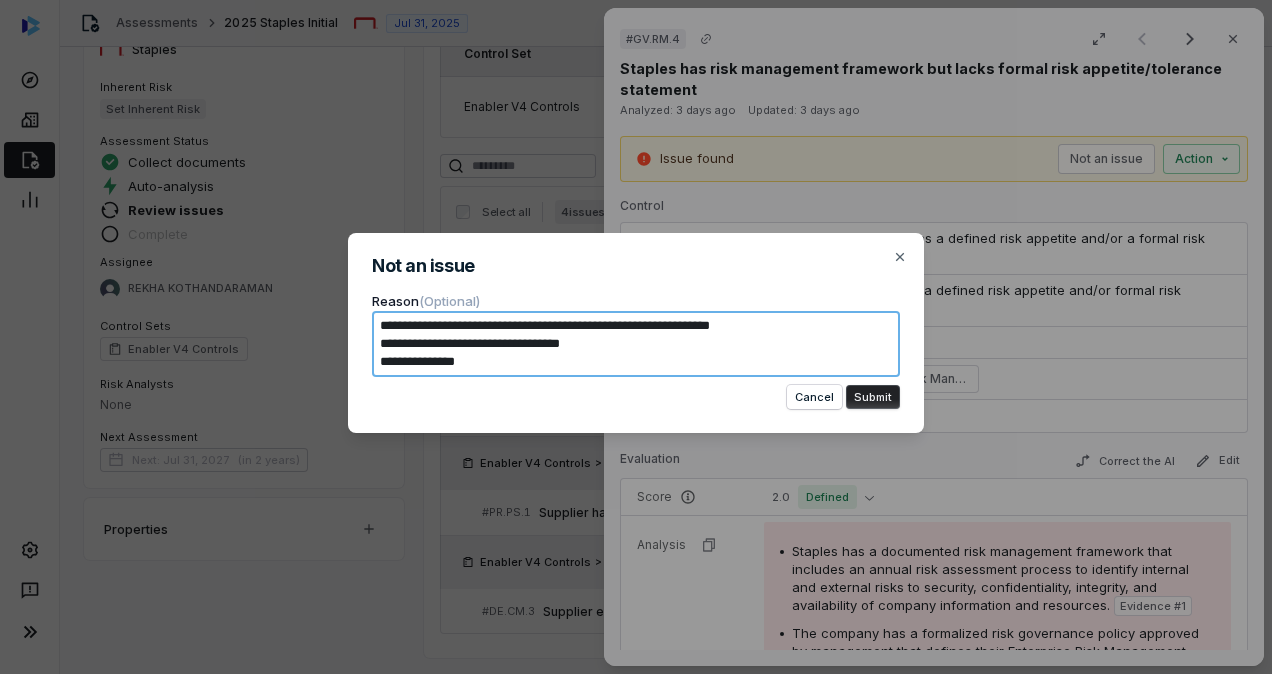 type on "**********" 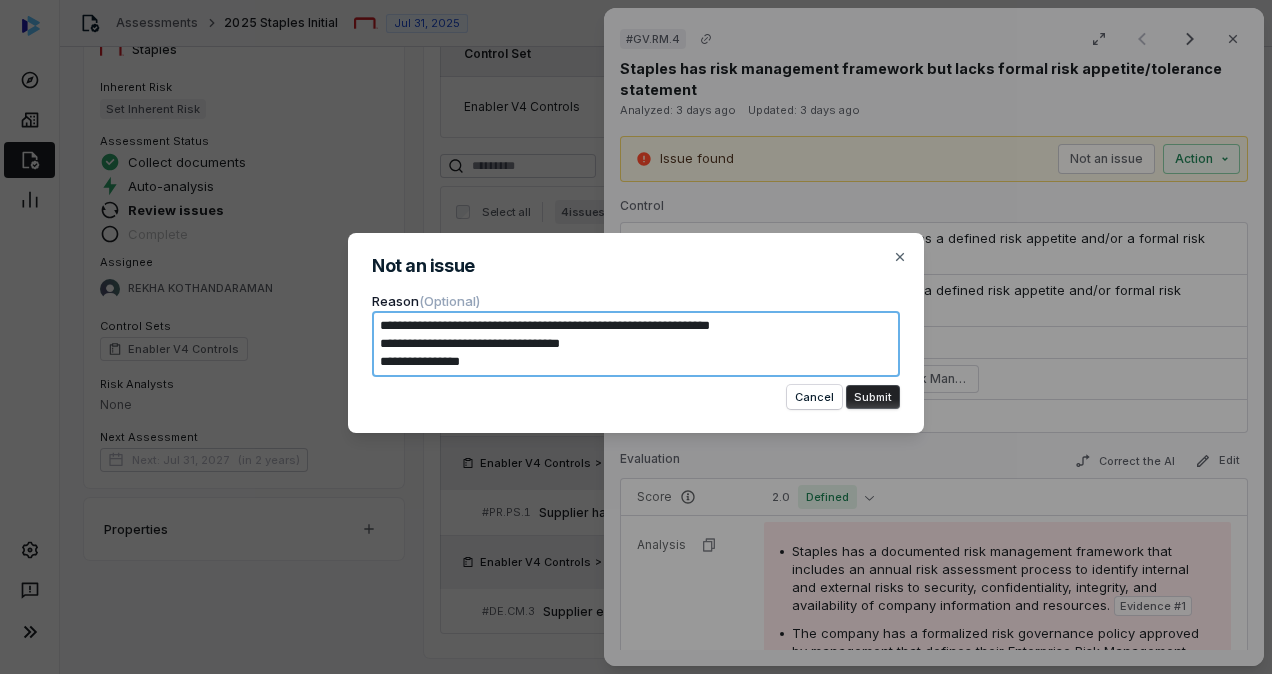 type on "**********" 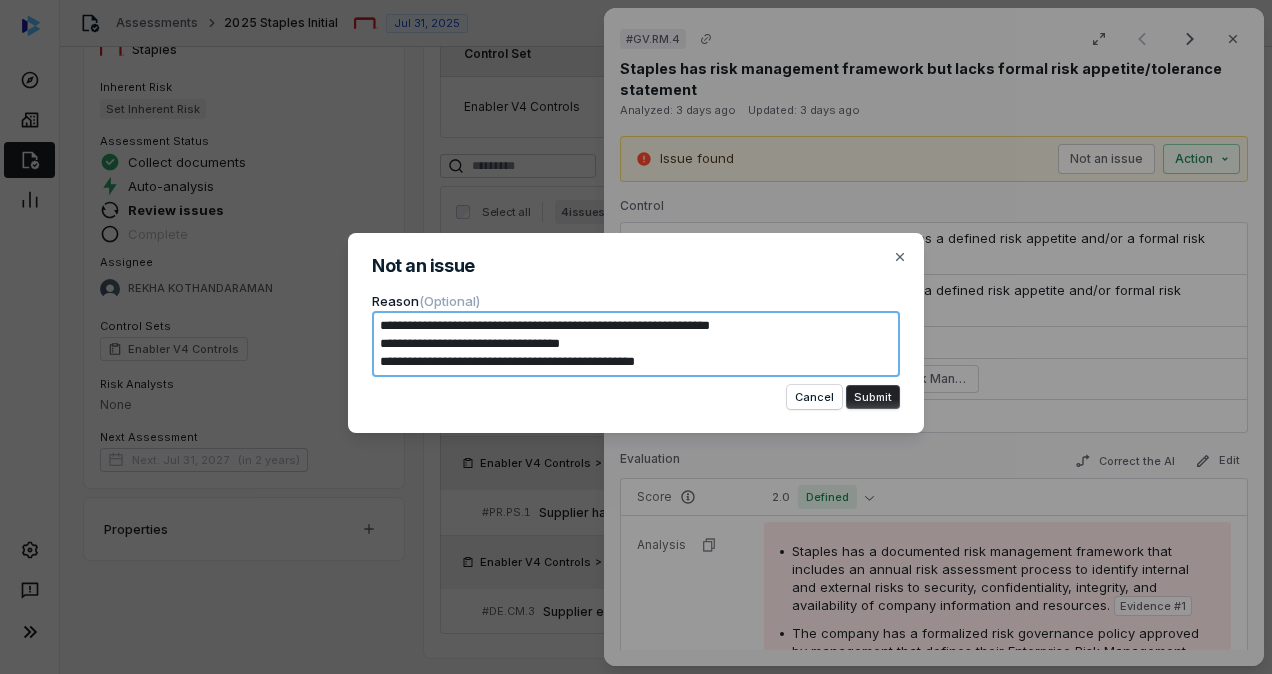 type on "*" 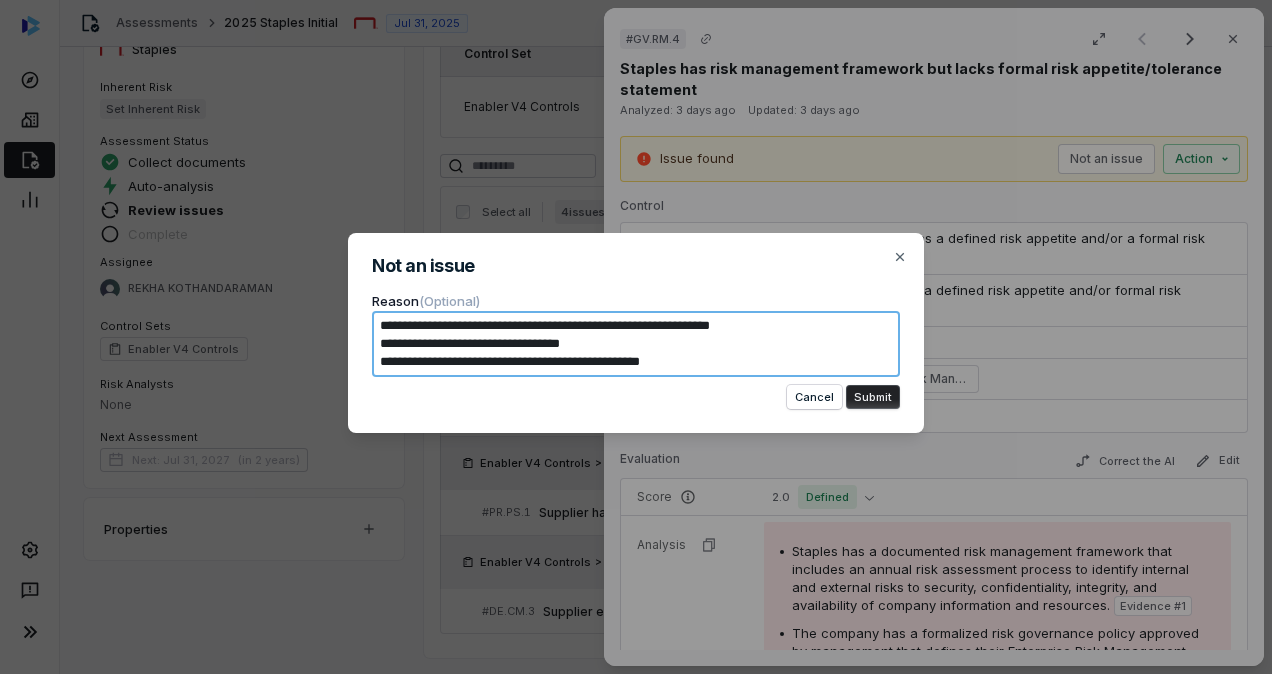 type on "**********" 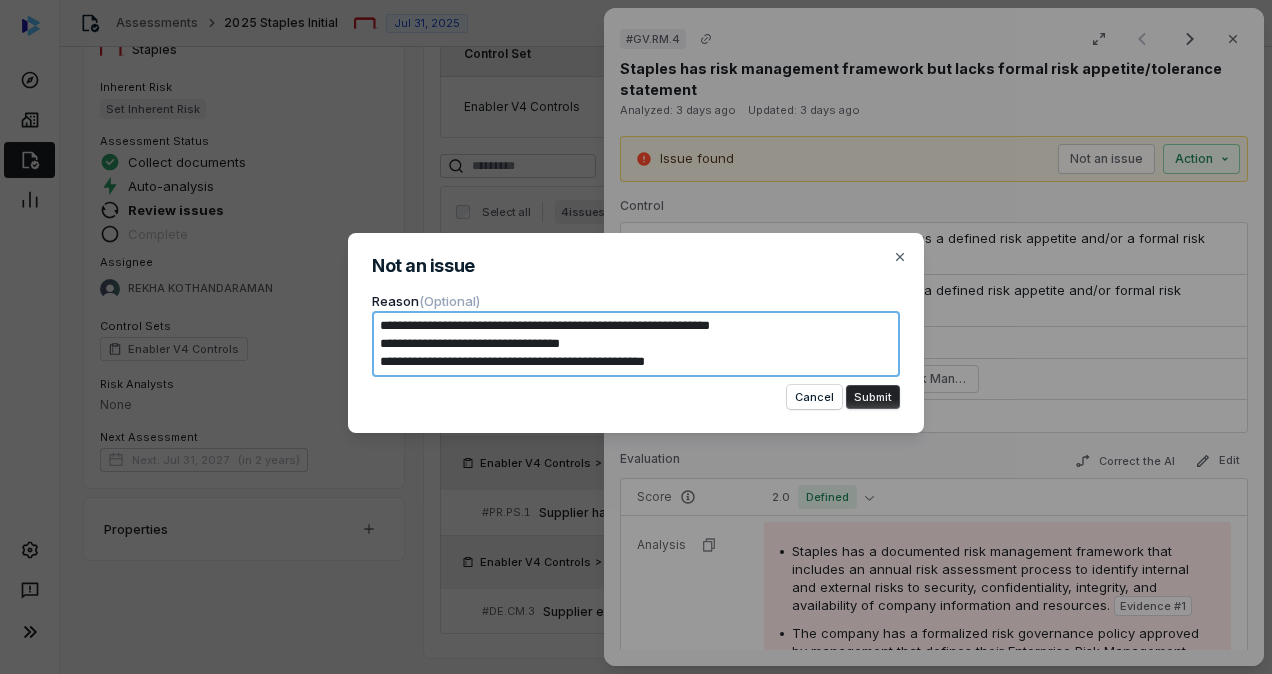type on "**********" 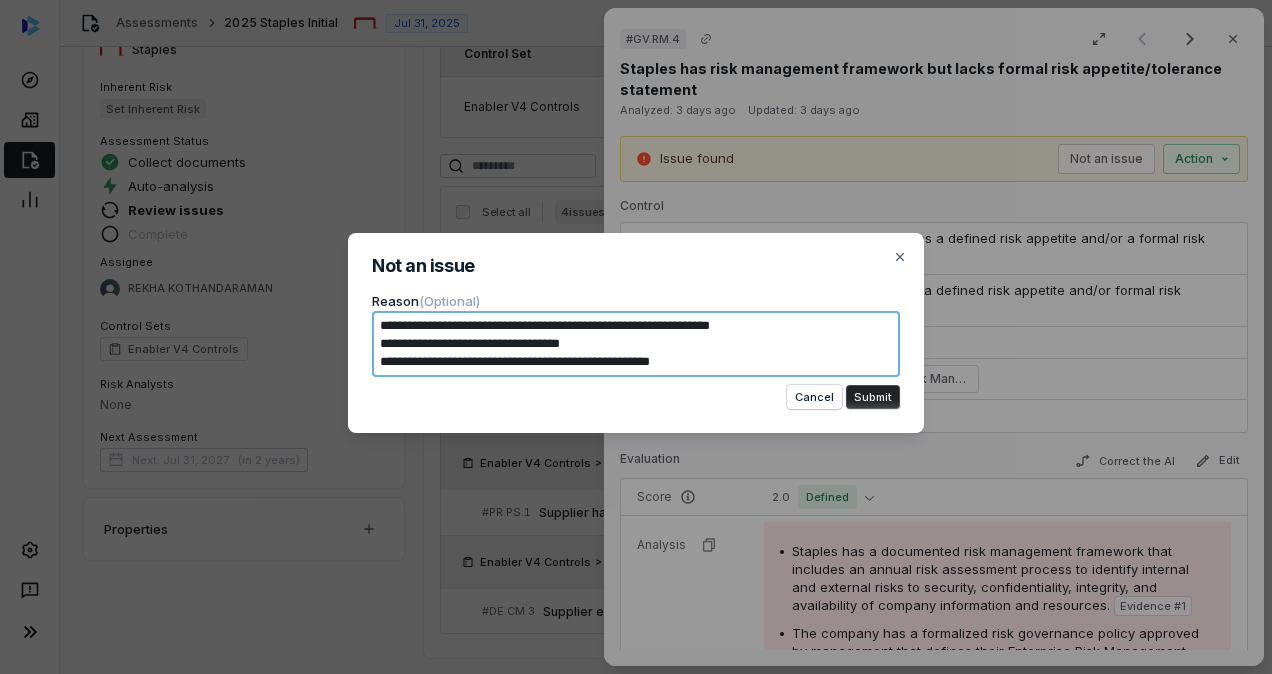 type on "*" 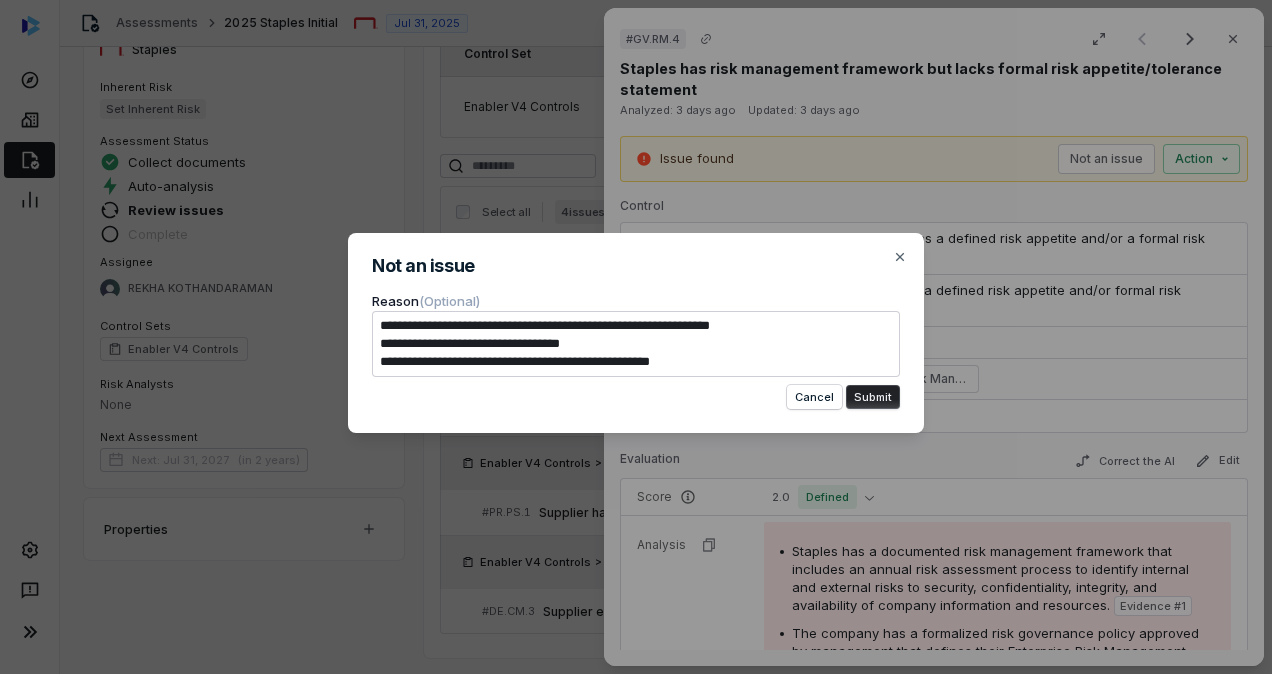 click on "Submit" at bounding box center [873, 397] 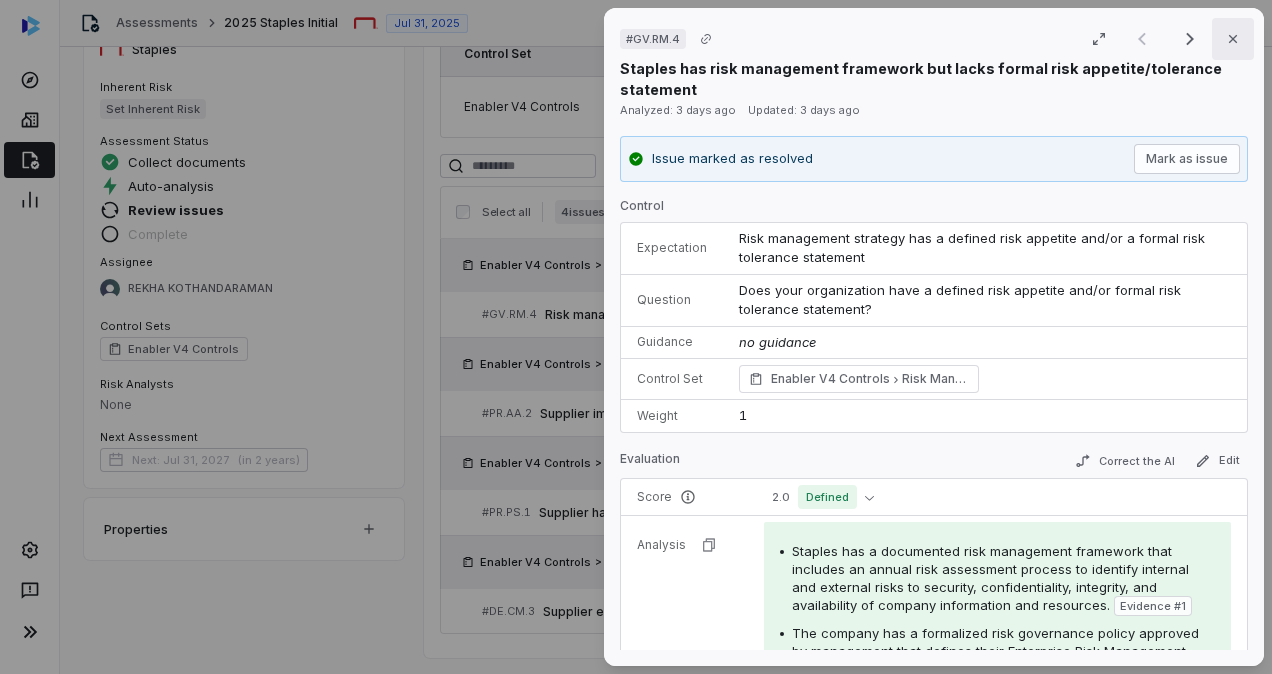 click 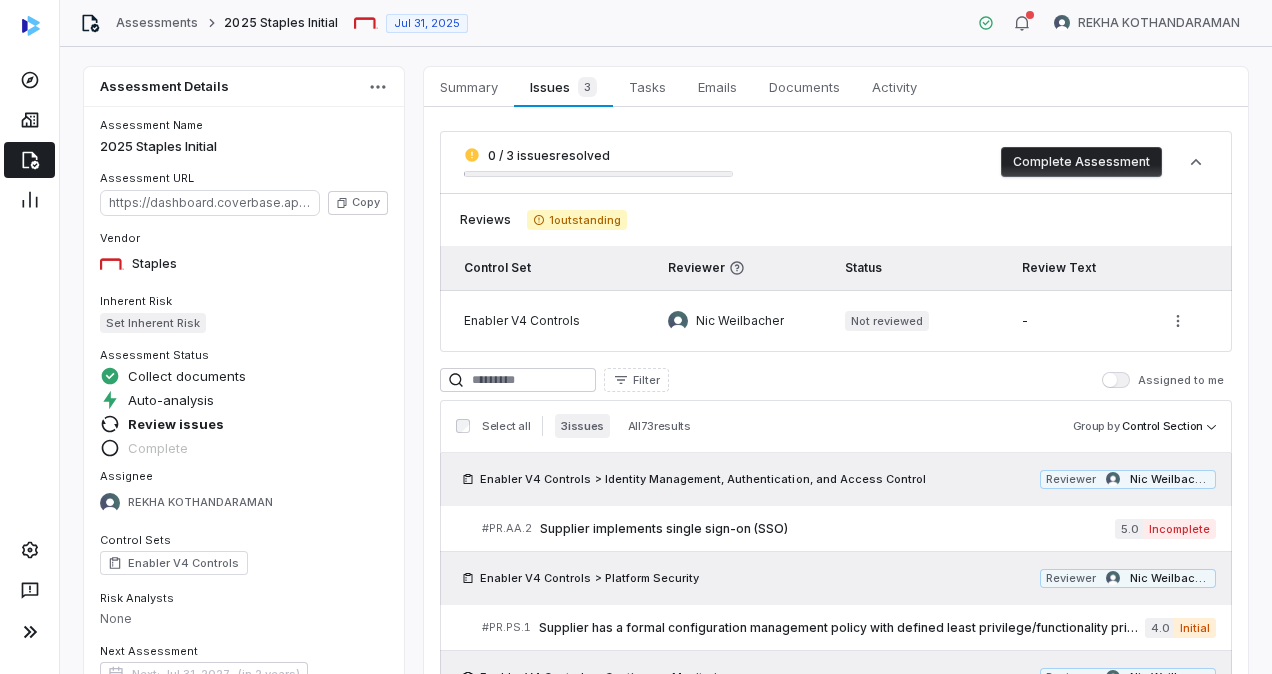 scroll, scrollTop: 119, scrollLeft: 0, axis: vertical 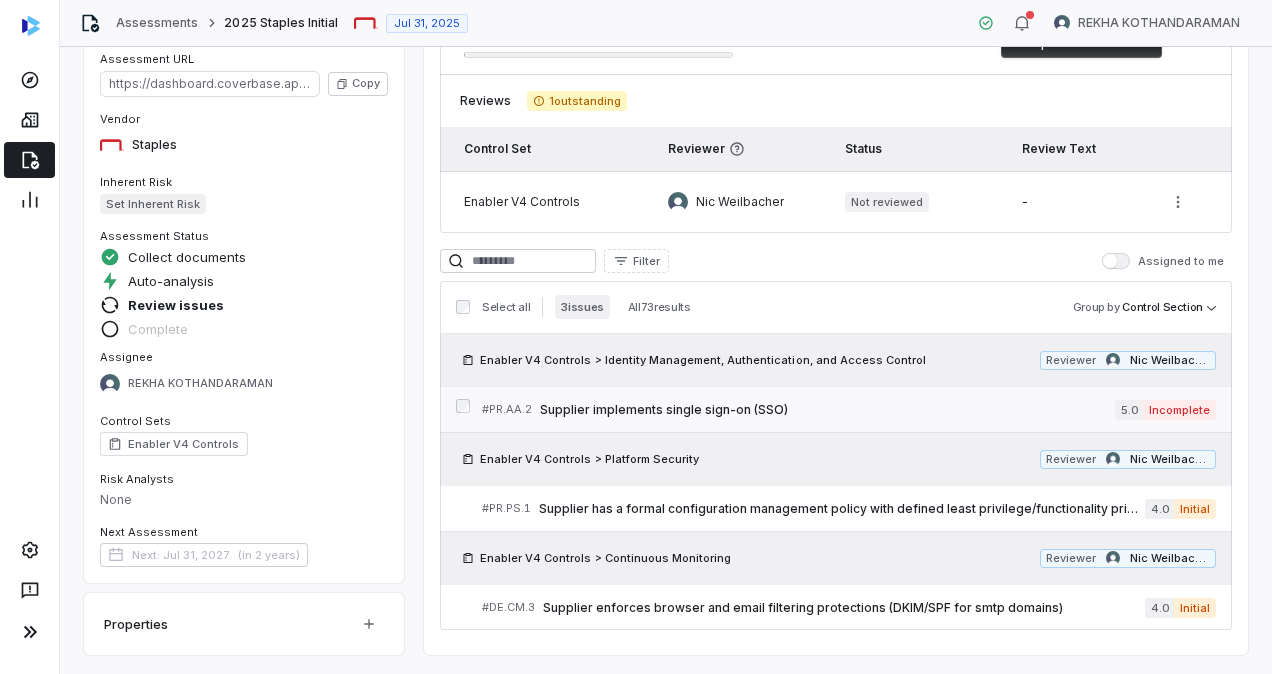 click on "Supplier implements single sign-on (SSO)" at bounding box center (827, 410) 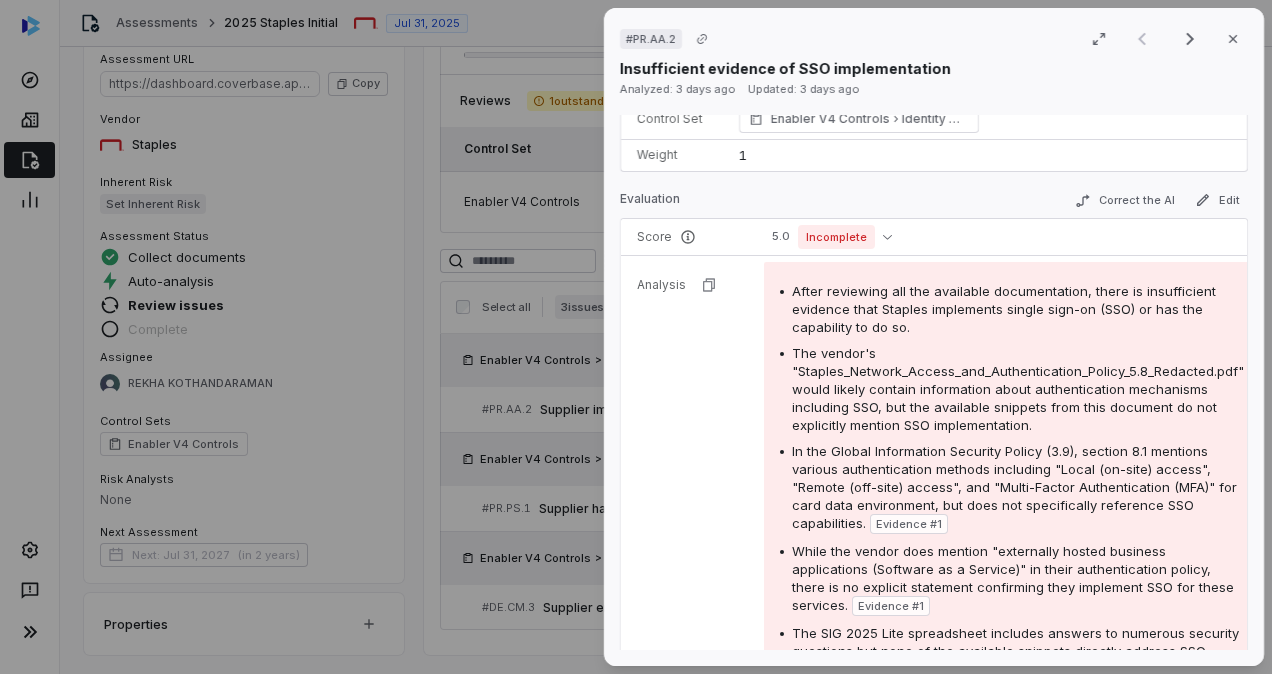scroll, scrollTop: 236, scrollLeft: 0, axis: vertical 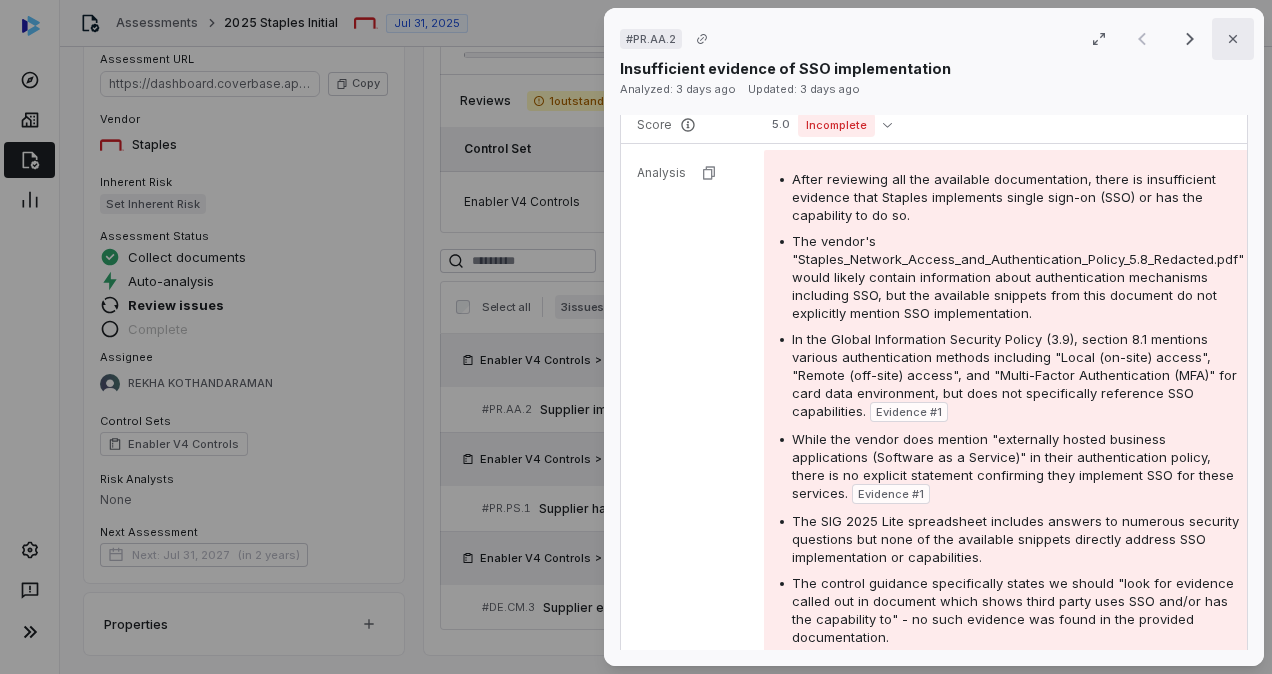 click 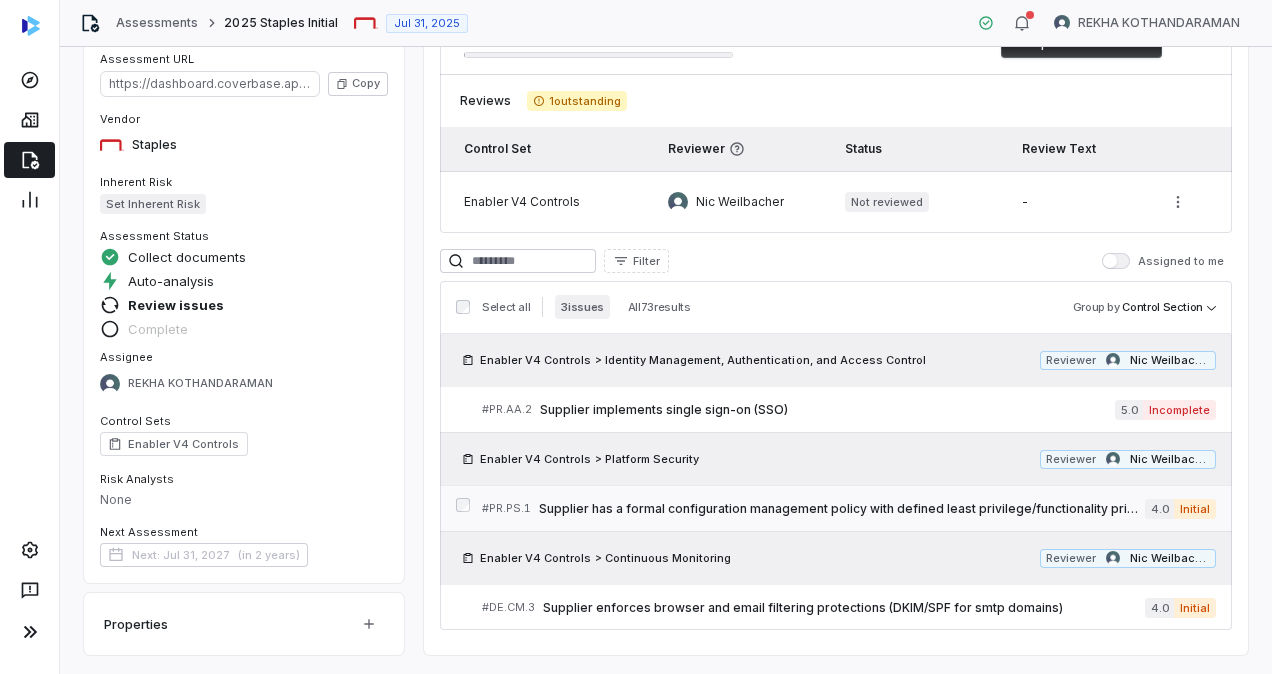click on "Supplier has a formal configuration management policy with defined least privilege/functionality principles" at bounding box center (842, 509) 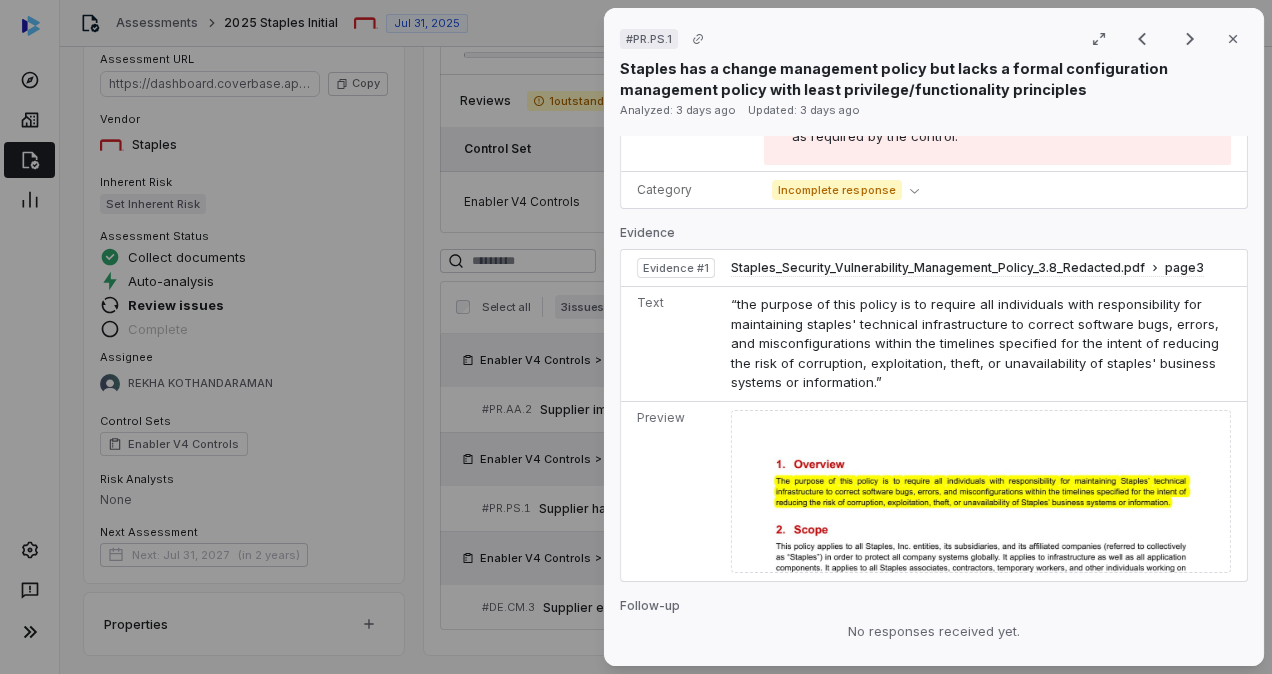 scroll, scrollTop: 813, scrollLeft: 0, axis: vertical 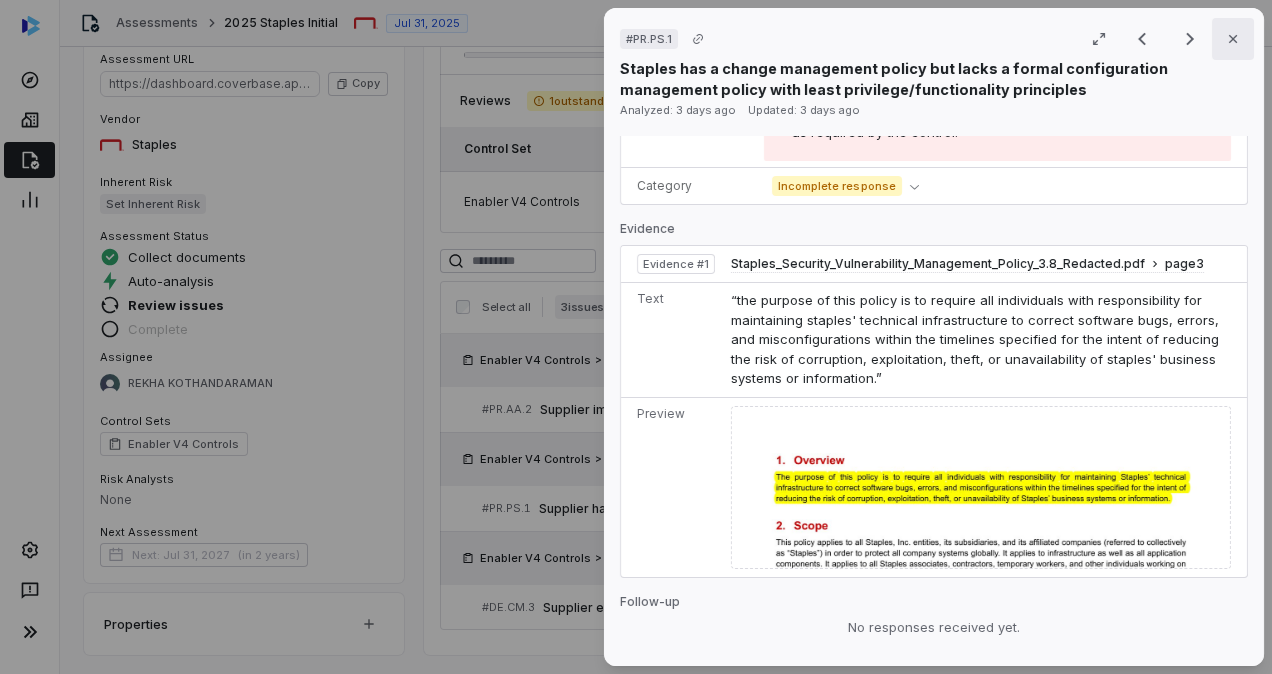 click 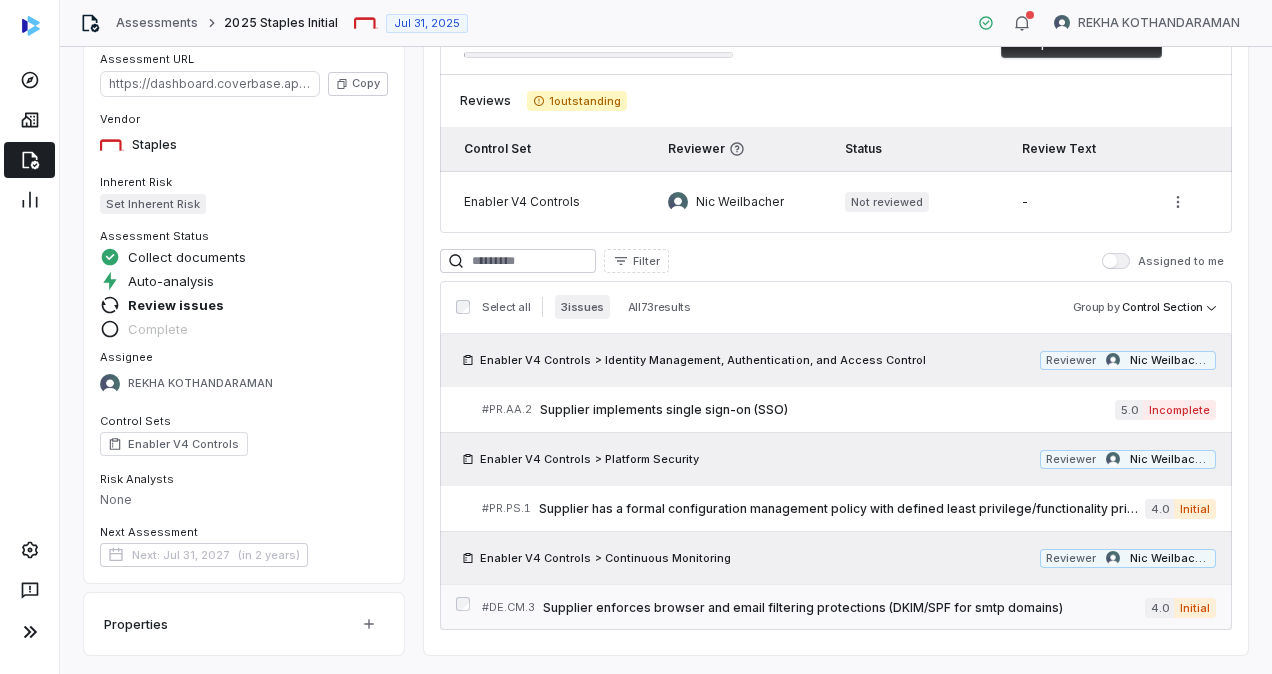 click on "Supplier enforces browser and email filtering protections
(DKIM/SPF for smtp domains)" at bounding box center [844, 608] 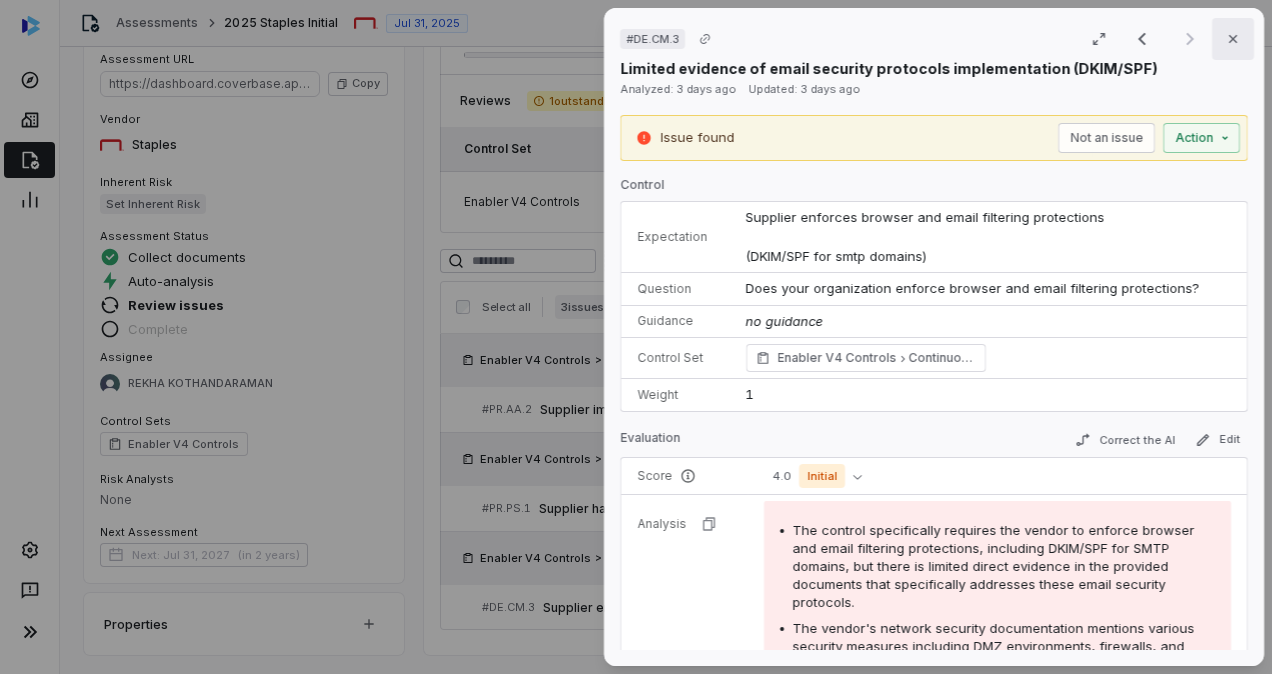click on "Close" at bounding box center (1233, 39) 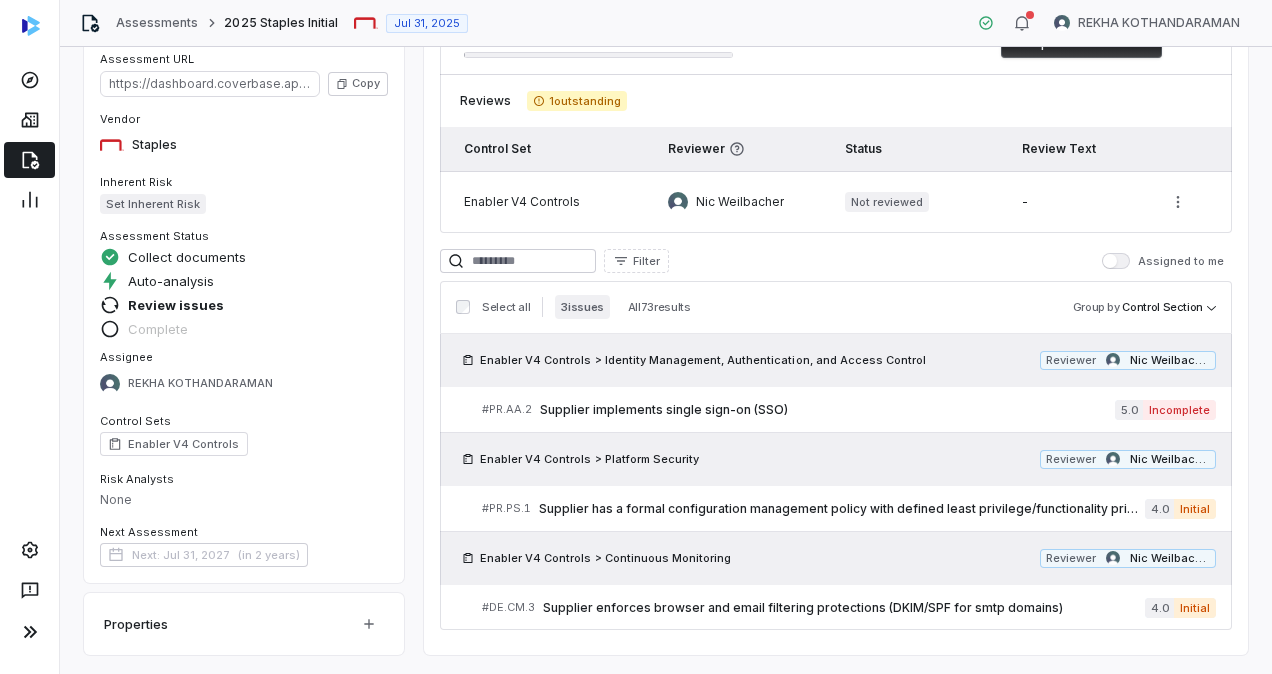 scroll, scrollTop: 0, scrollLeft: 0, axis: both 